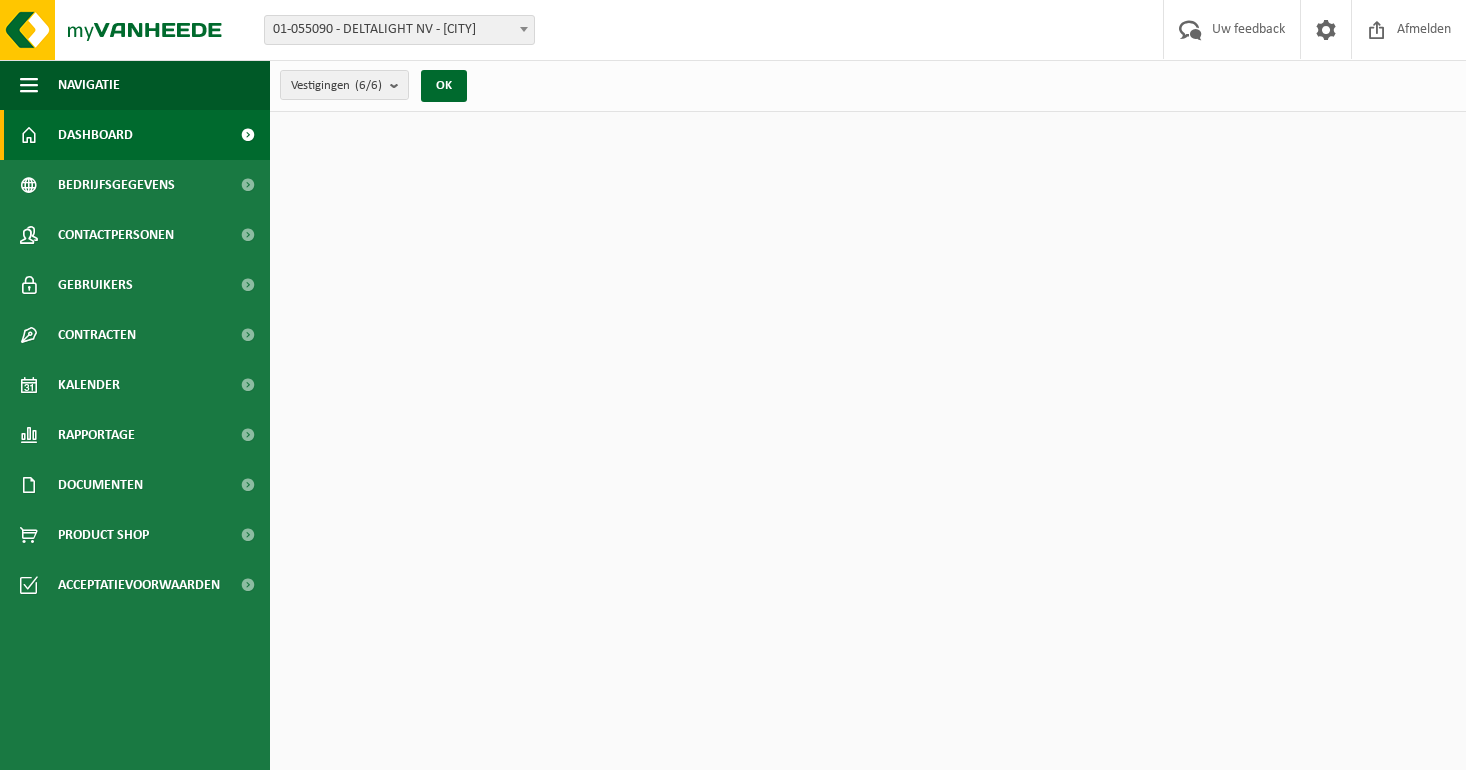 scroll, scrollTop: 0, scrollLeft: 0, axis: both 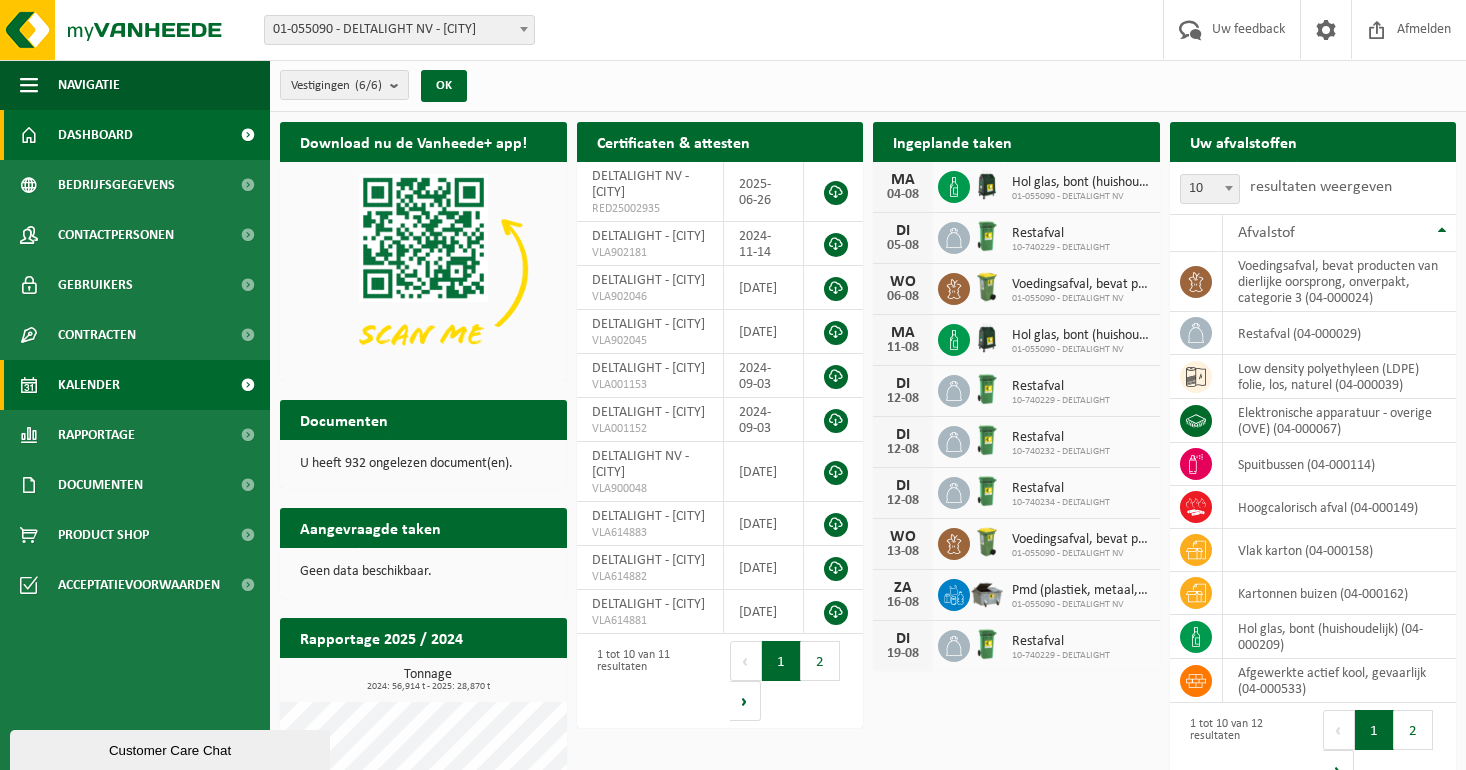 click on "Kalender" at bounding box center (89, 385) 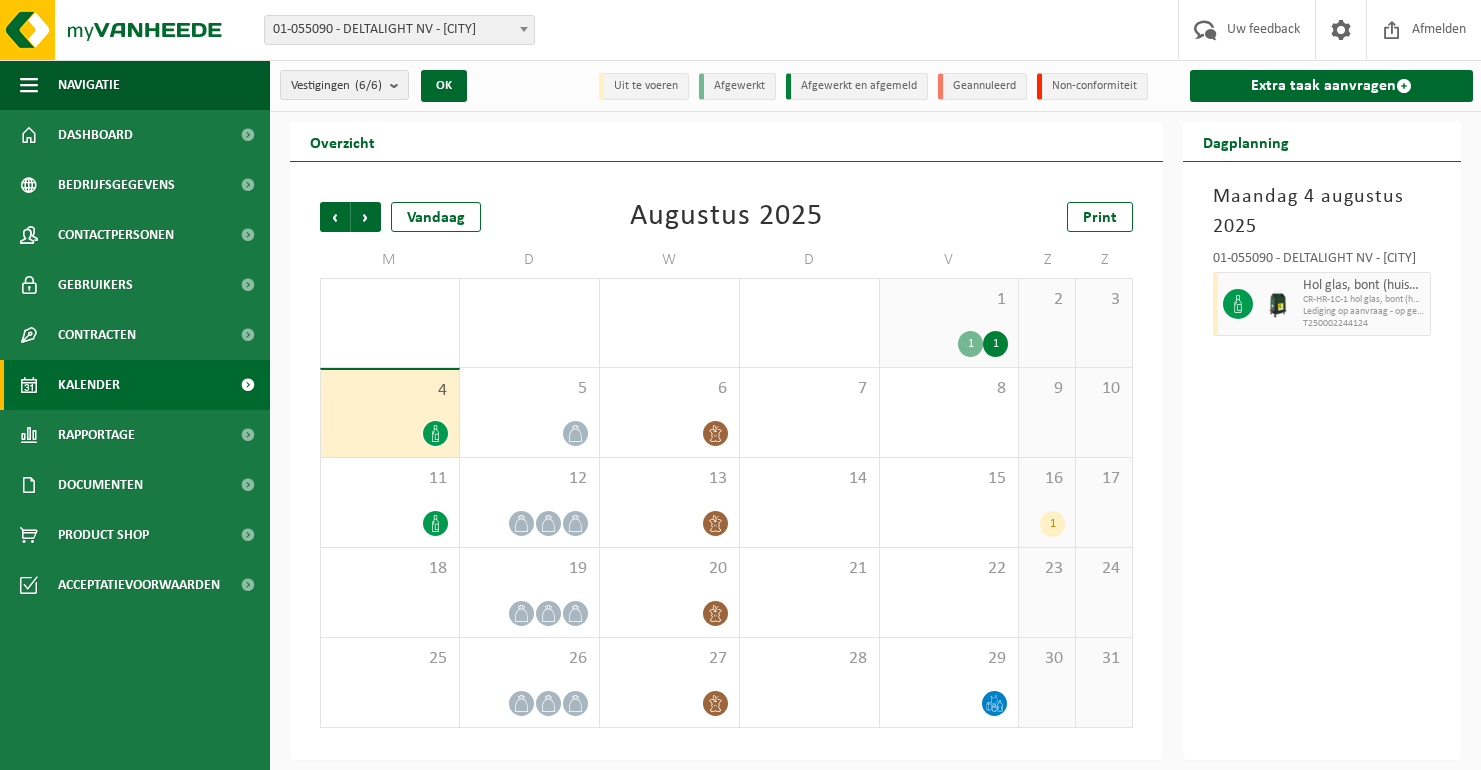 scroll, scrollTop: 0, scrollLeft: 0, axis: both 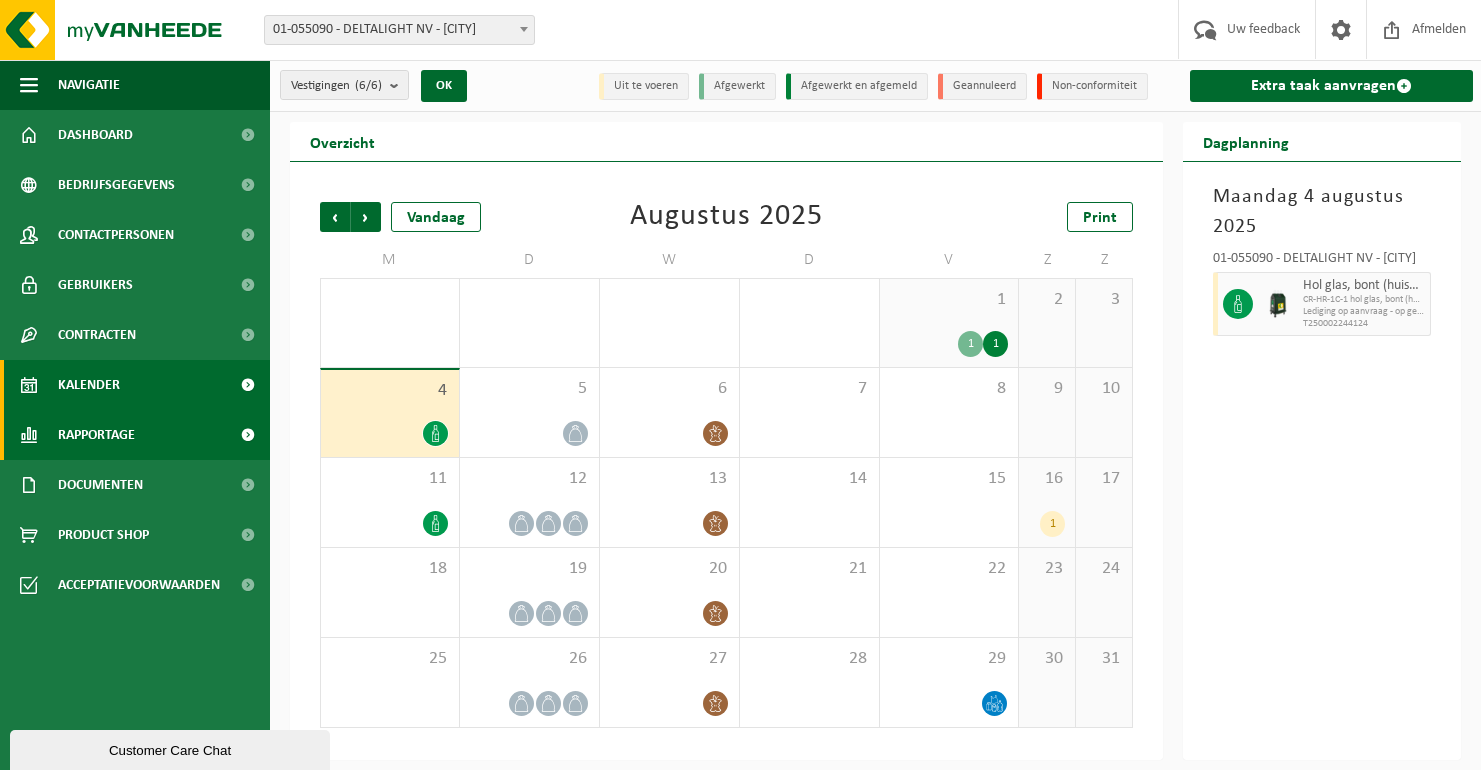 click on "Rapportage" at bounding box center [96, 435] 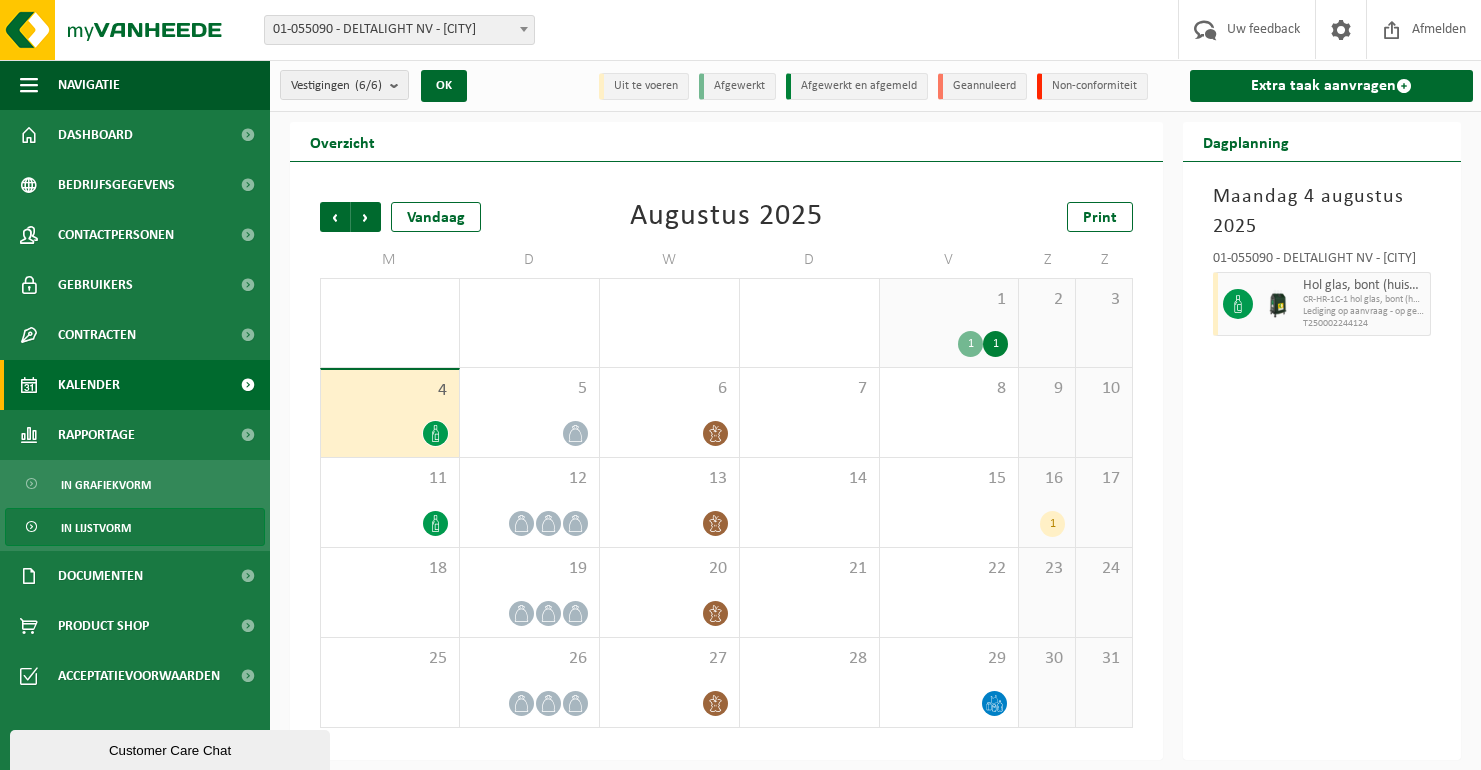 click on "In lijstvorm" at bounding box center (96, 528) 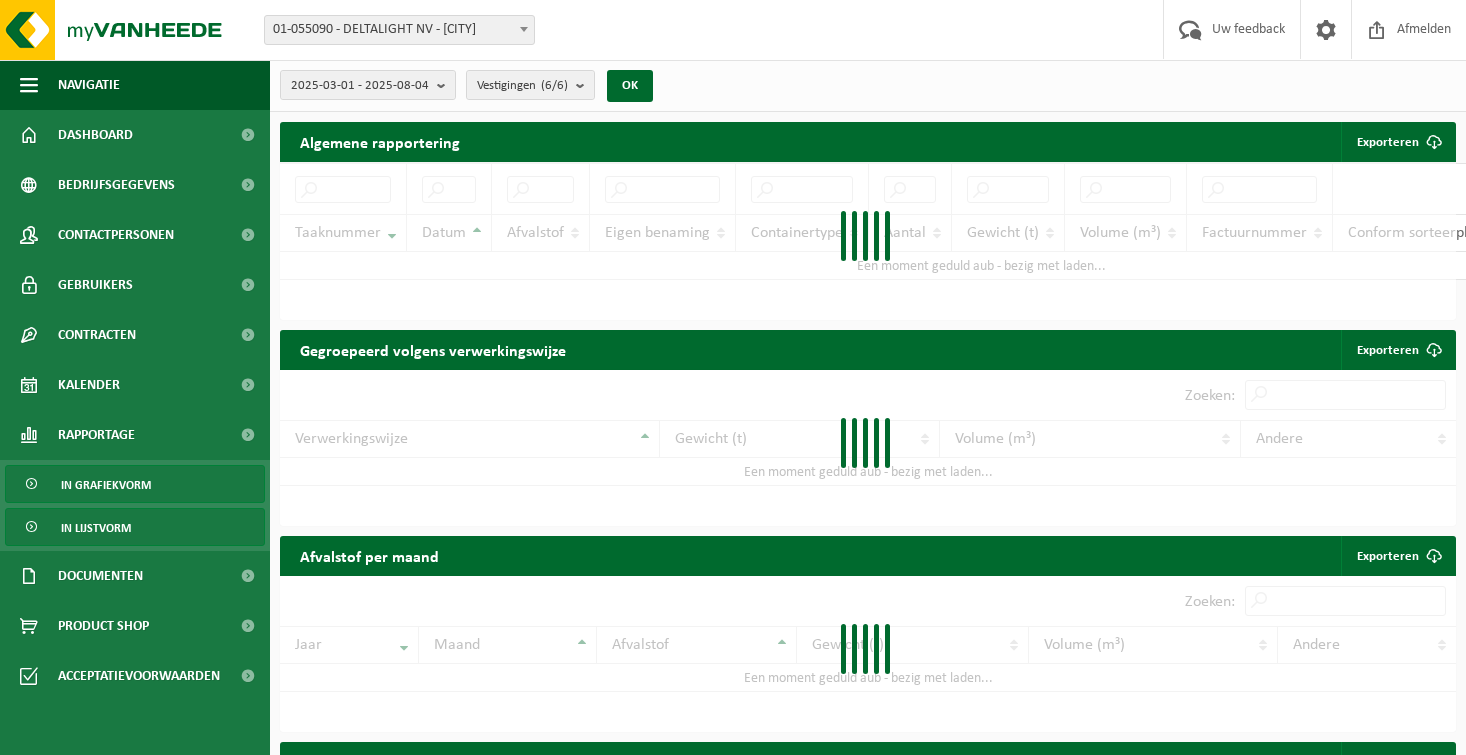 scroll, scrollTop: 0, scrollLeft: 0, axis: both 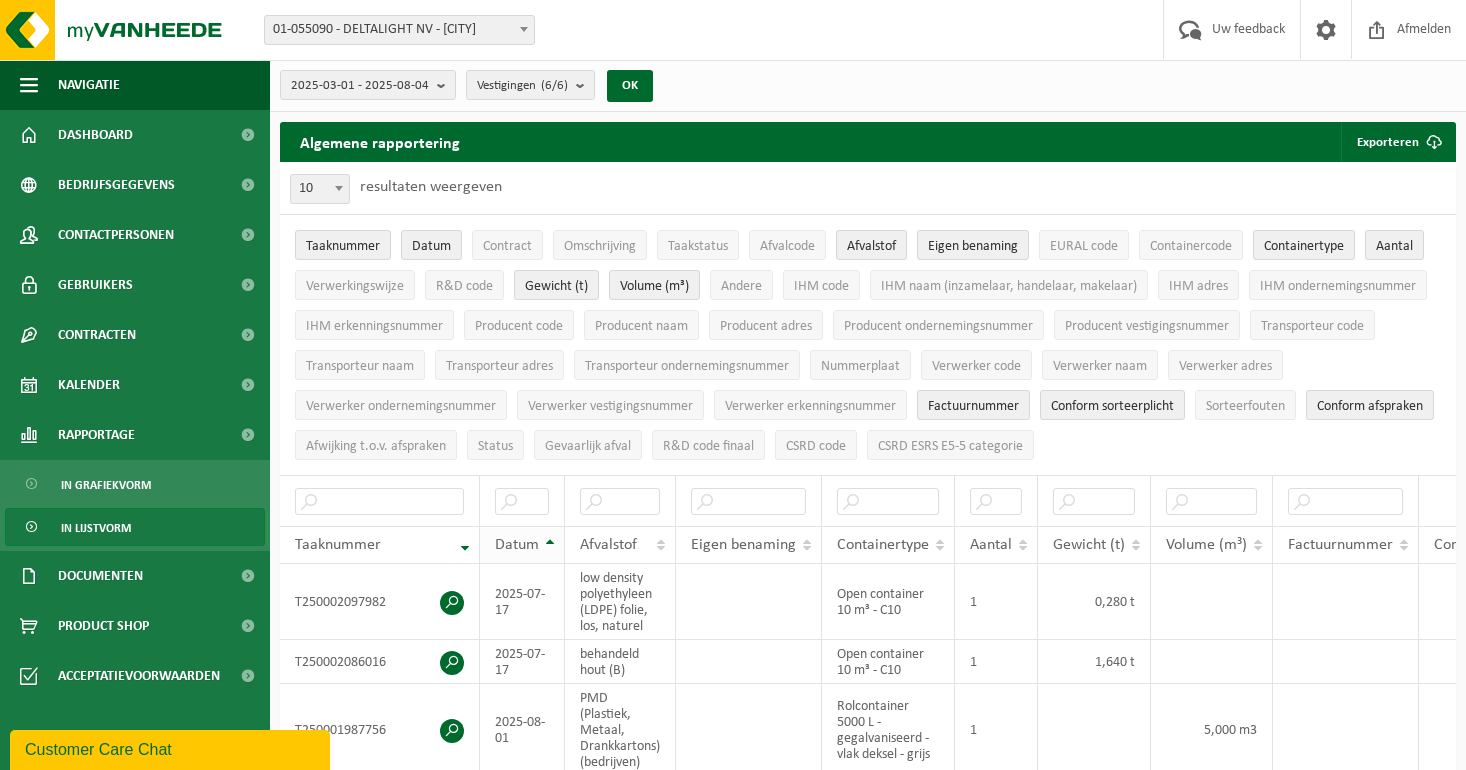 click on "Datum" at bounding box center (517, 545) 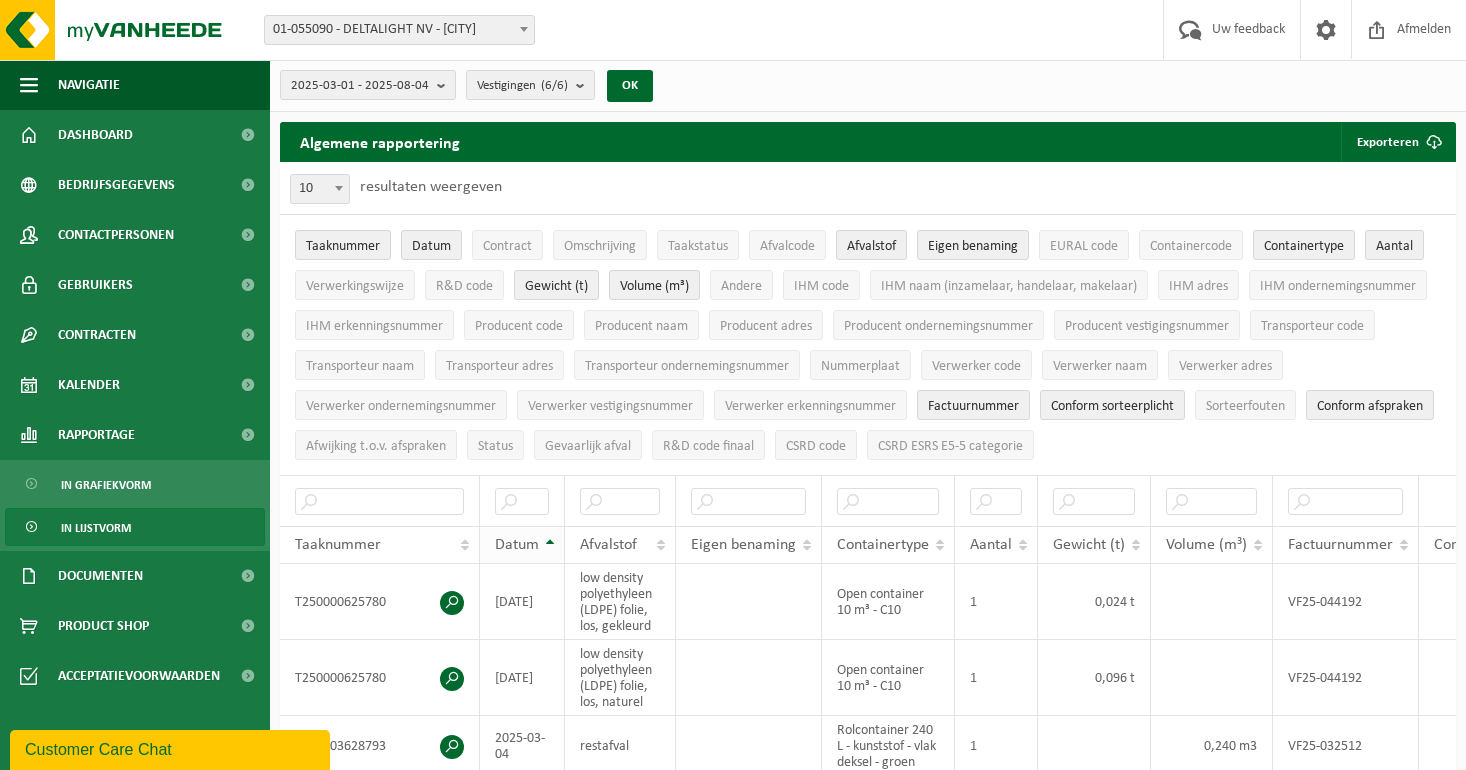 click on "Datum" at bounding box center (517, 545) 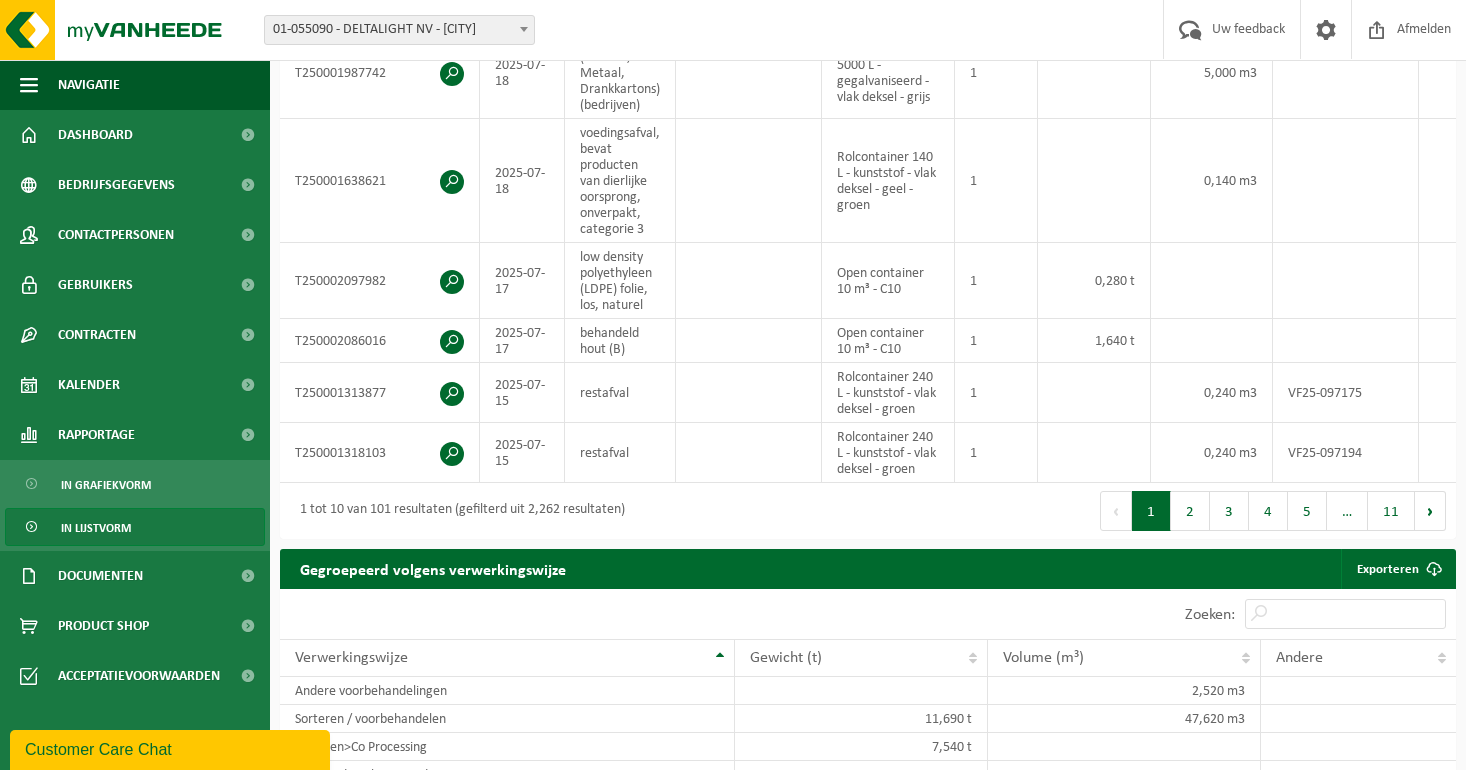 scroll, scrollTop: 900, scrollLeft: 0, axis: vertical 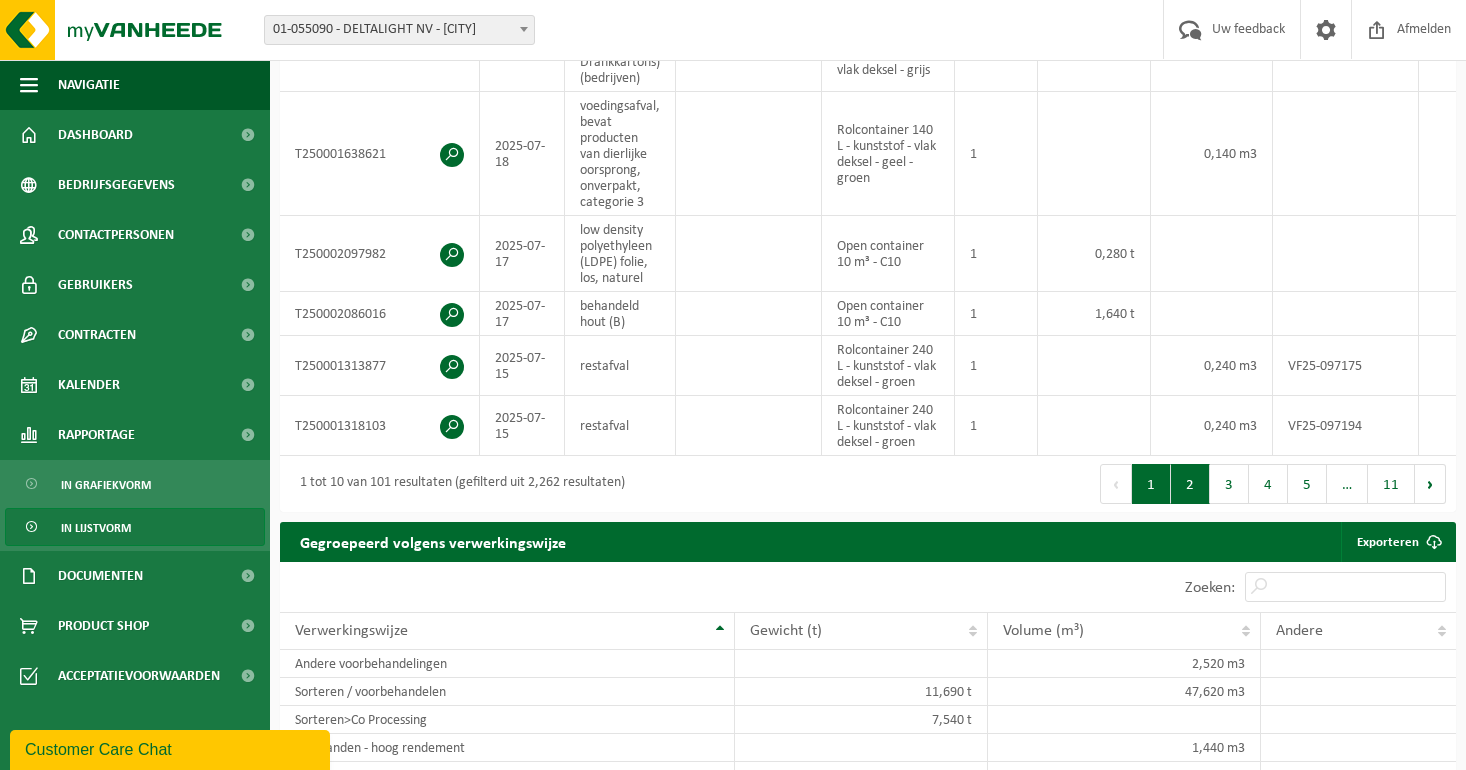 click on "2" at bounding box center (1190, 484) 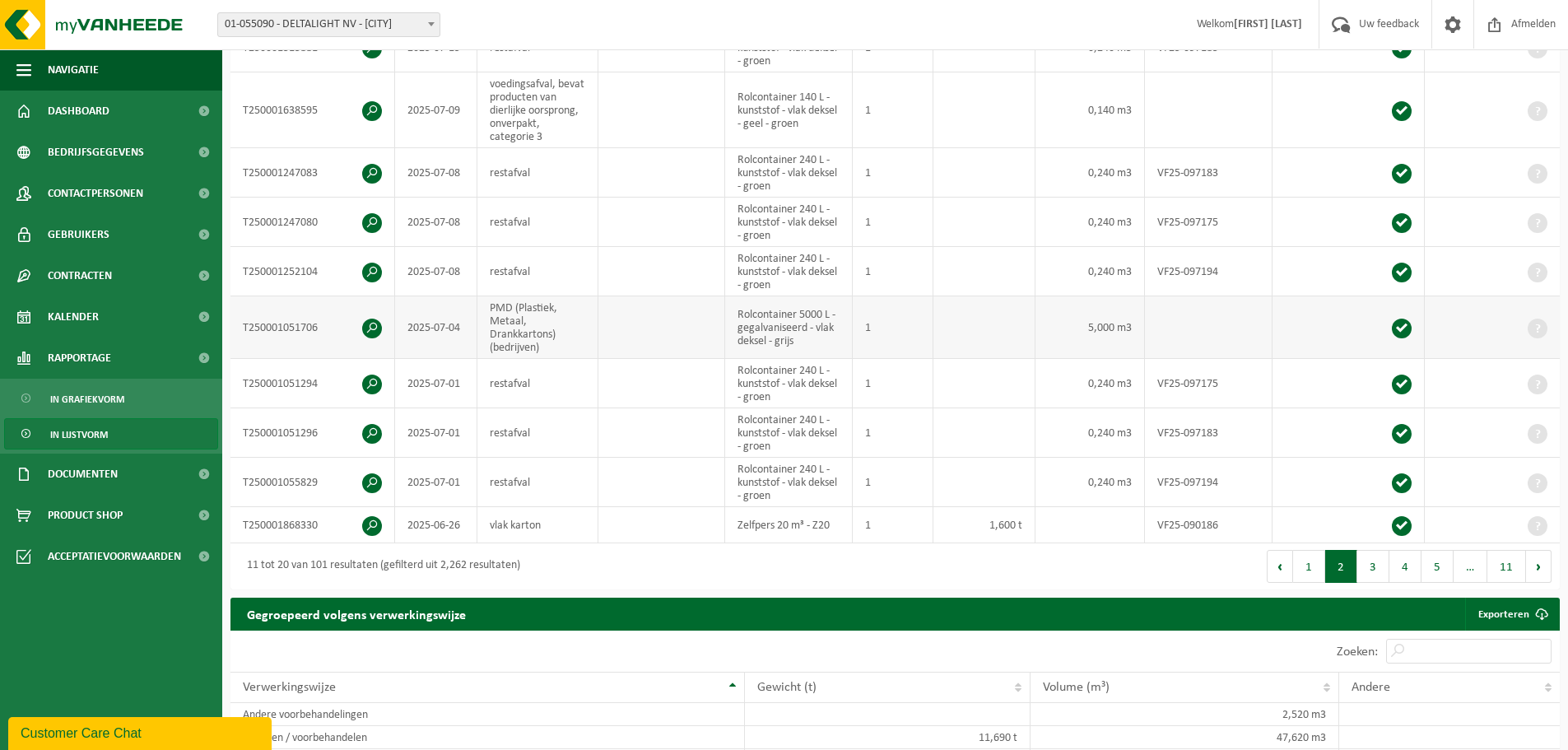 scroll, scrollTop: 380, scrollLeft: 0, axis: vertical 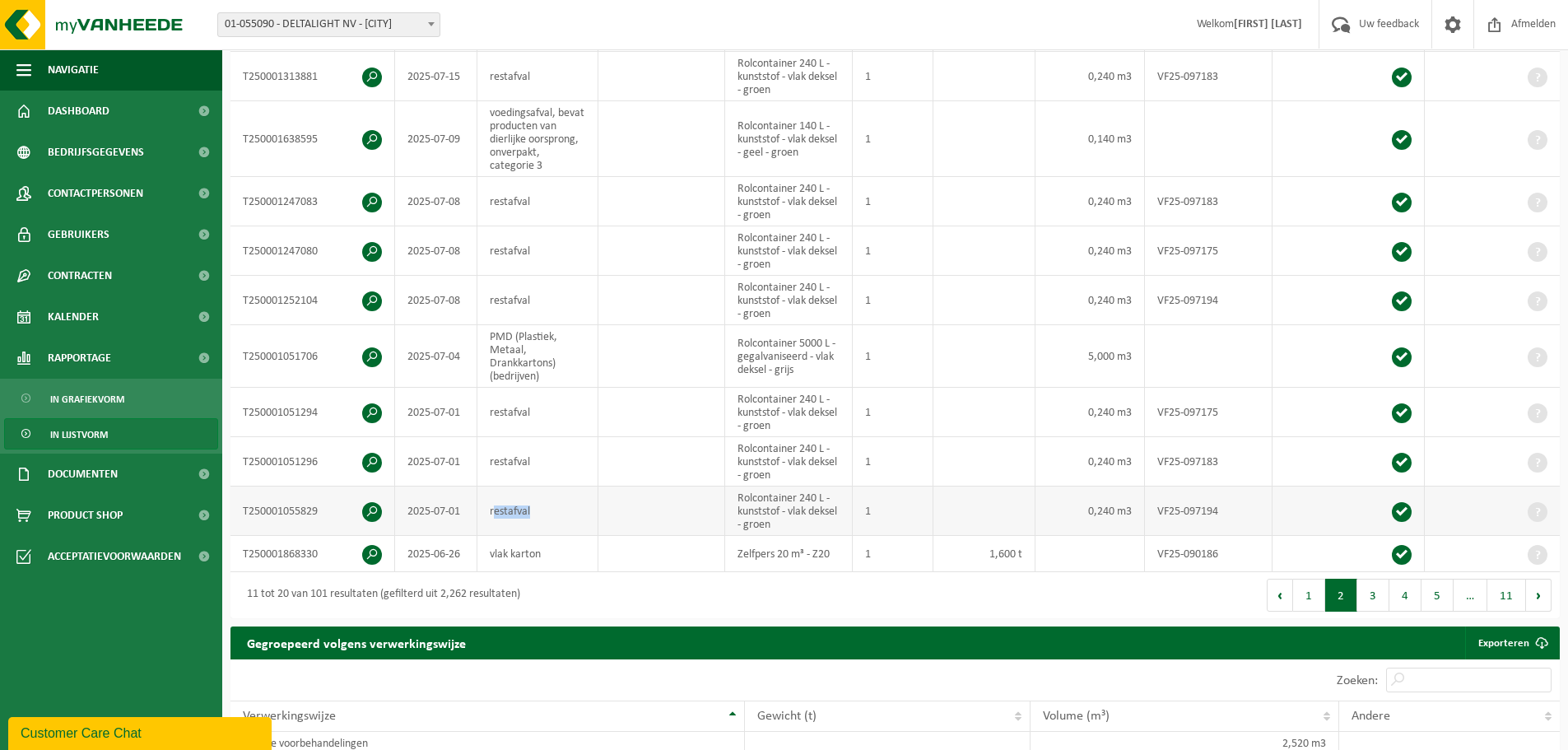 drag, startPoint x: 536, startPoint y: 502, endPoint x: 491, endPoint y: 502, distance: 45 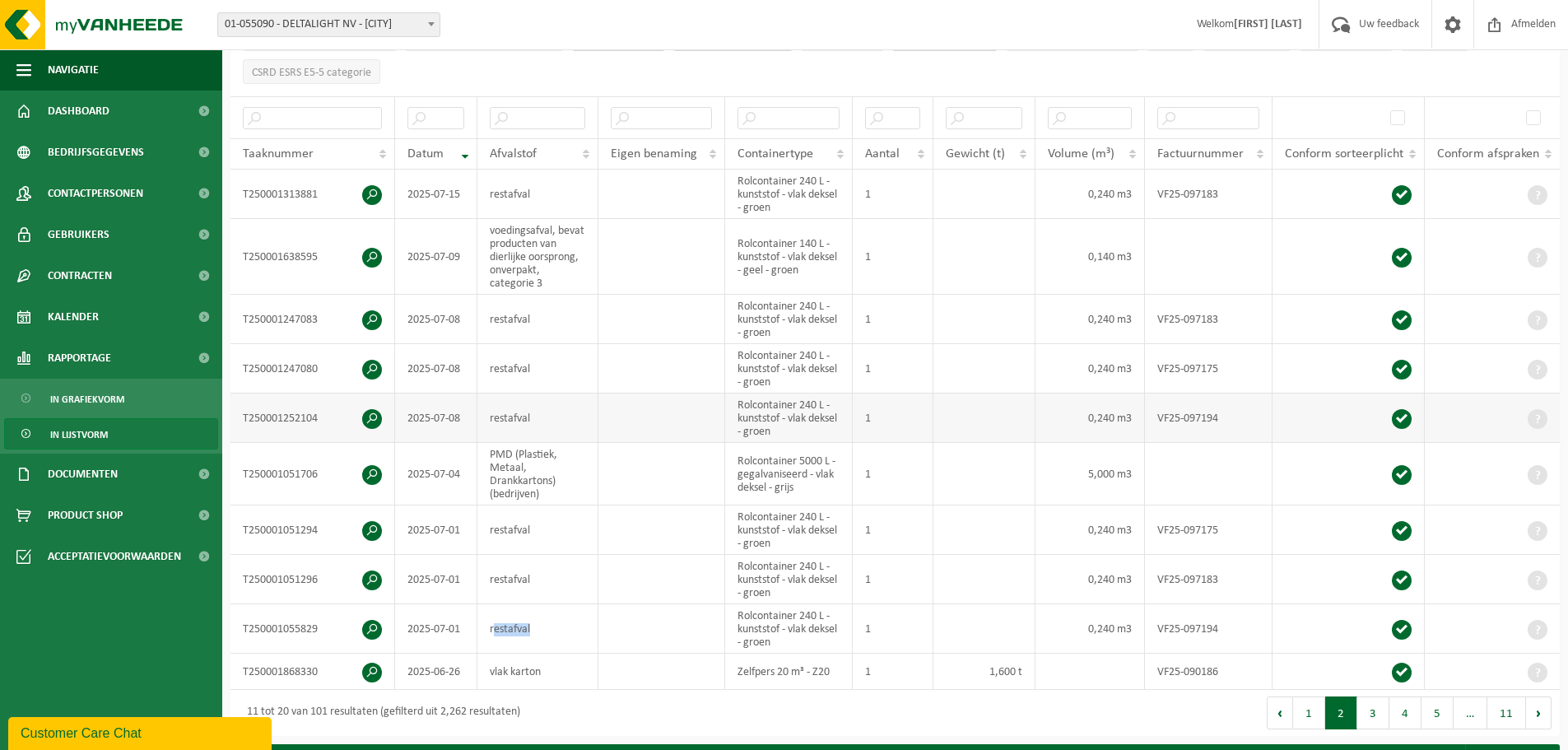 scroll, scrollTop: 215, scrollLeft: 0, axis: vertical 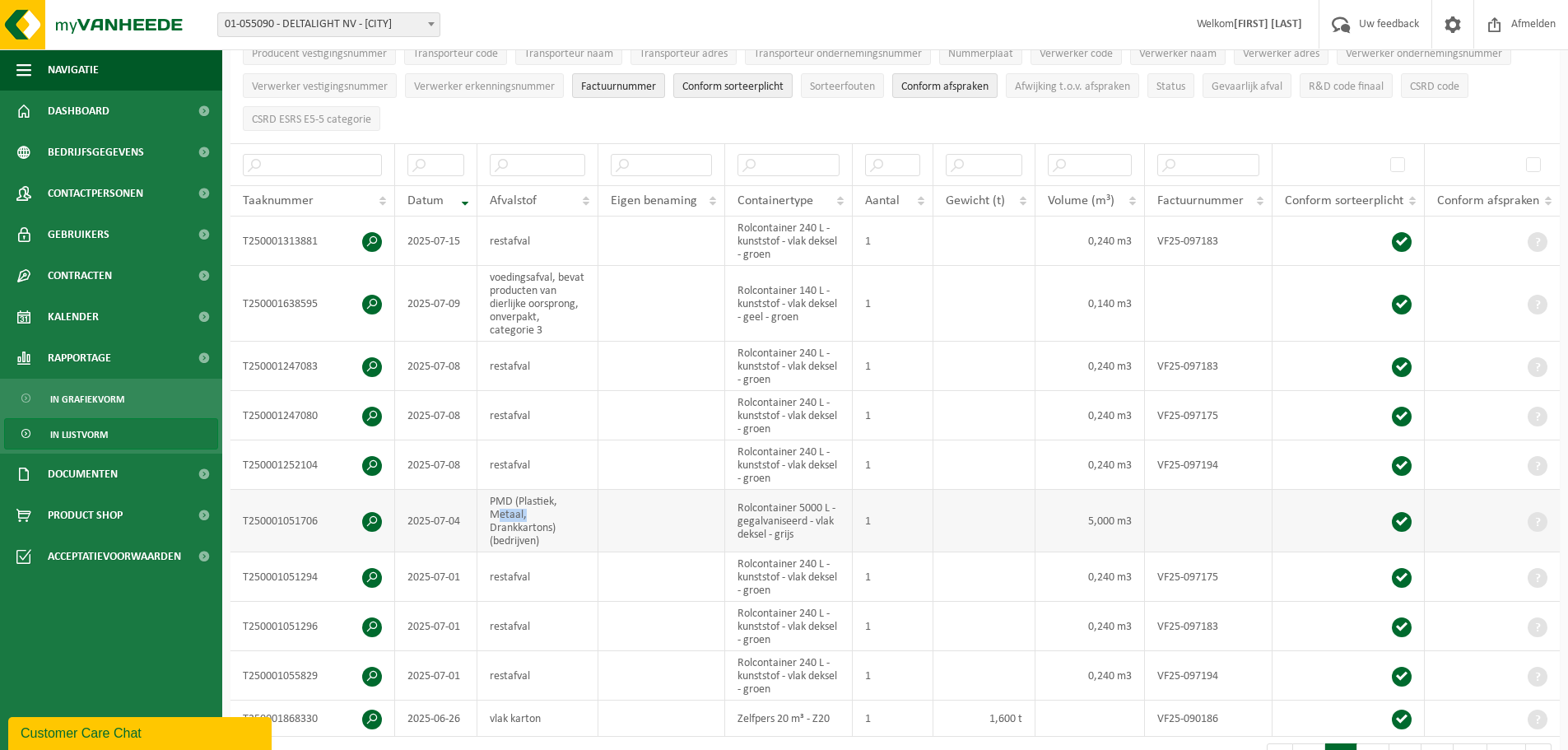 drag, startPoint x: 564, startPoint y: 505, endPoint x: 500, endPoint y: 510, distance: 64.19502 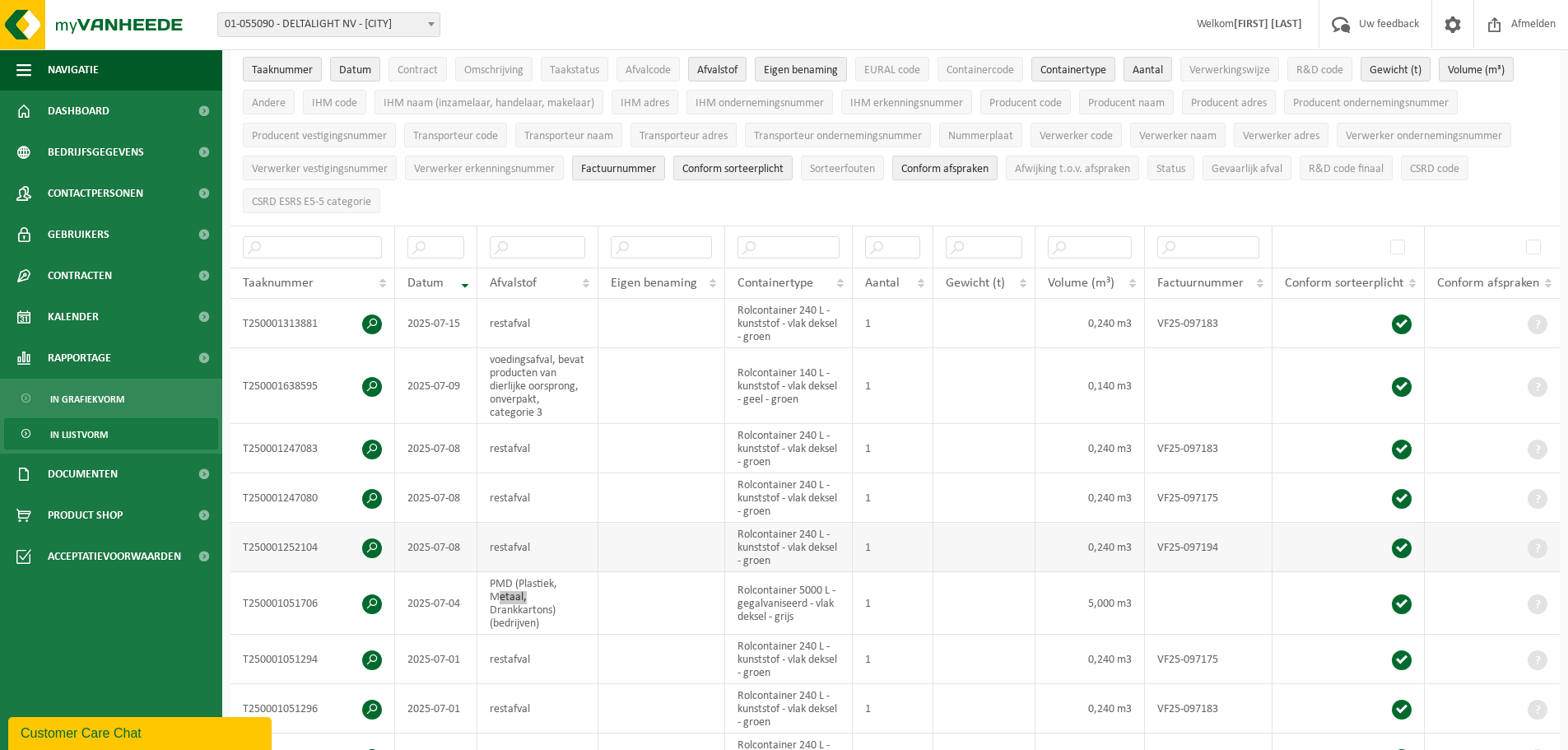 scroll, scrollTop: 50, scrollLeft: 0, axis: vertical 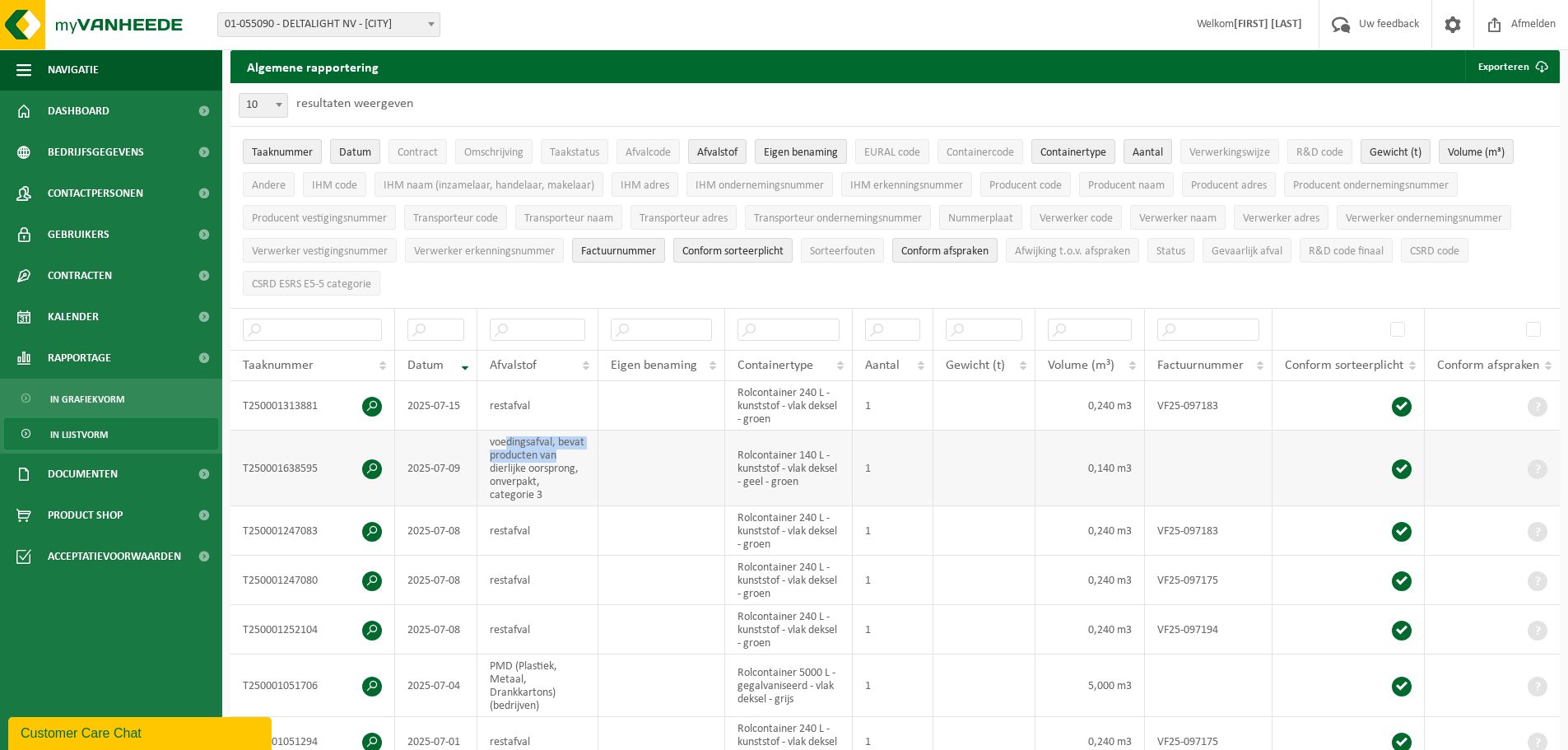 drag, startPoint x: 574, startPoint y: 450, endPoint x: 506, endPoint y: 445, distance: 68.18358 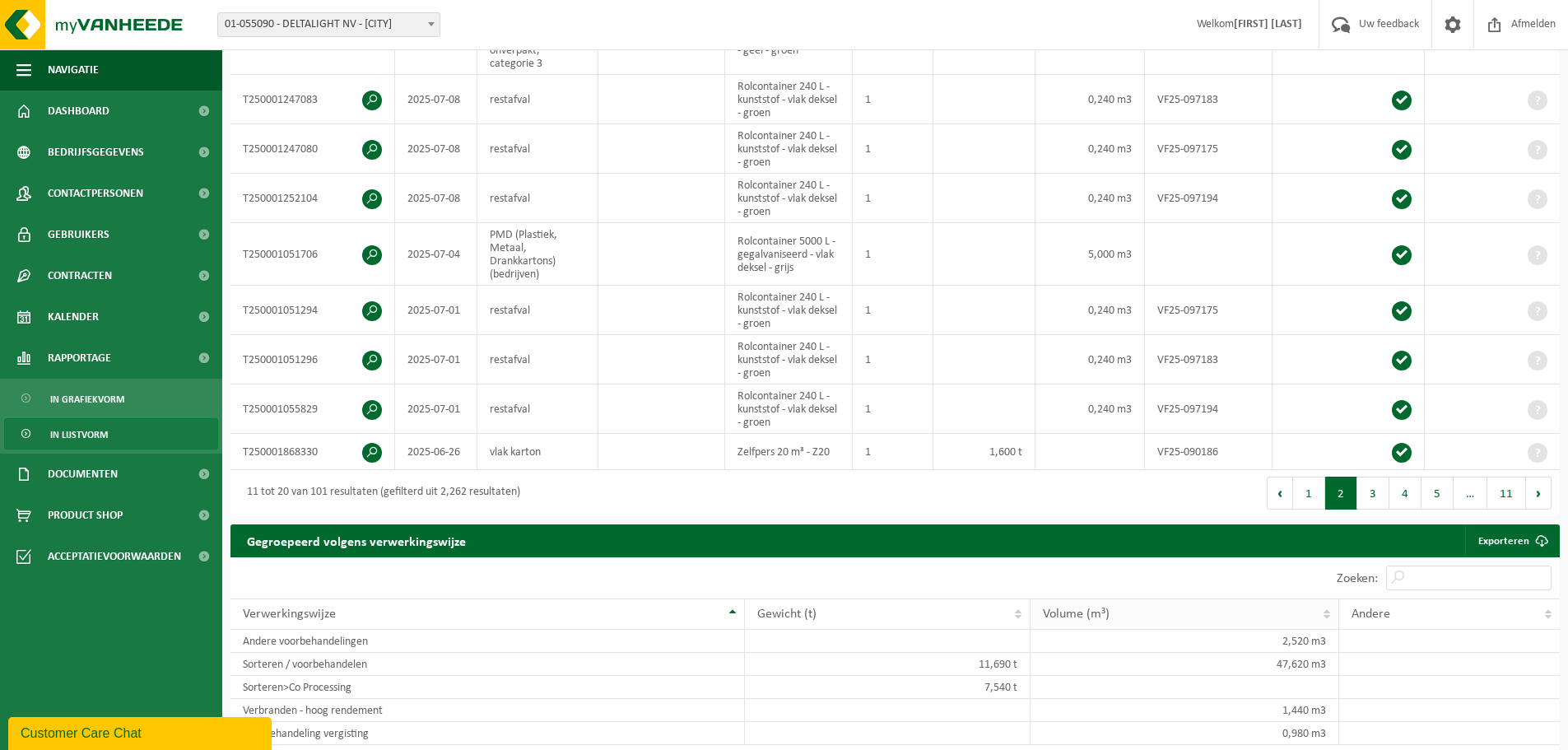 scroll, scrollTop: 544, scrollLeft: 0, axis: vertical 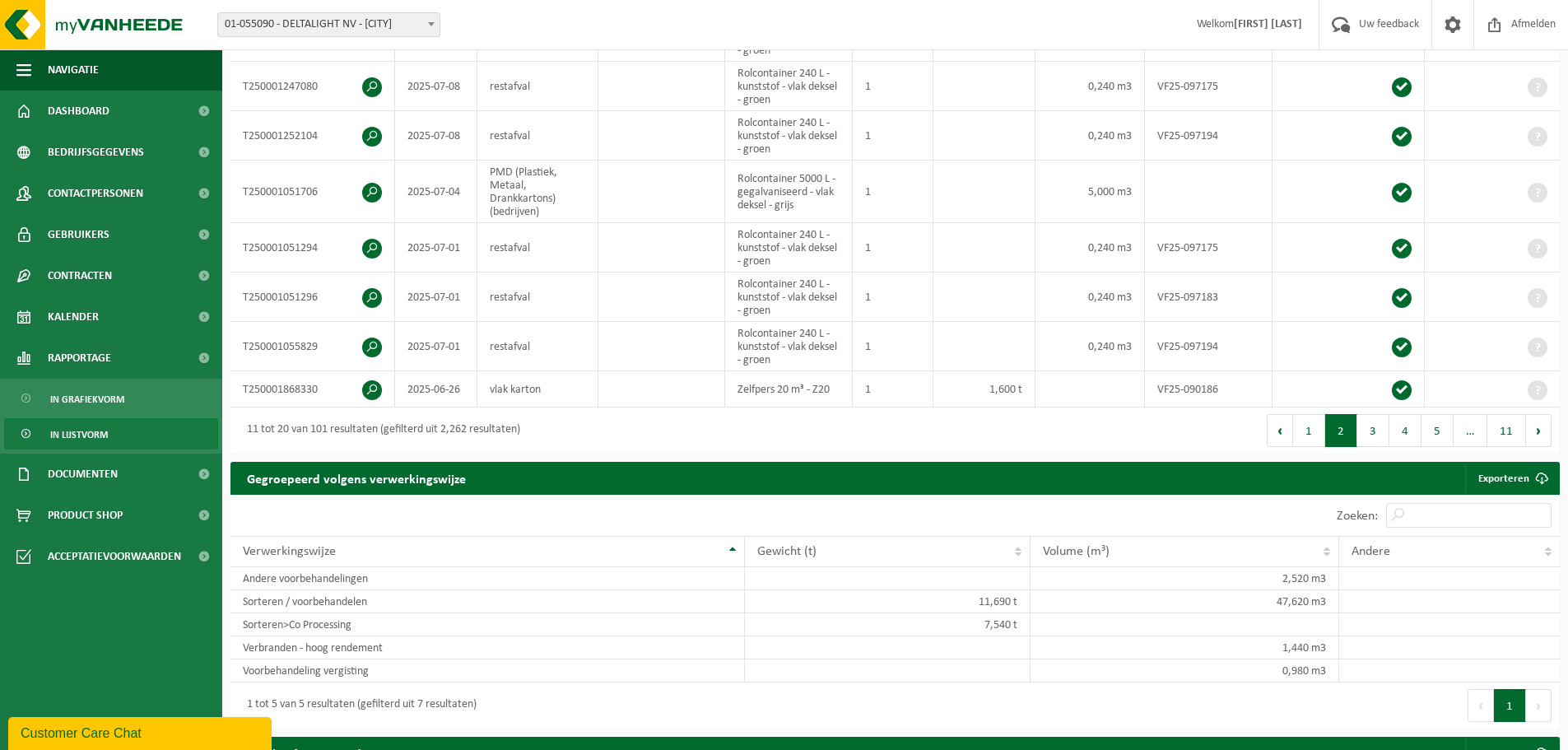 click on "Eerste Vorige 1 2 3 4 5 … 11 Volgende Laatste" at bounding box center (1228, 431) 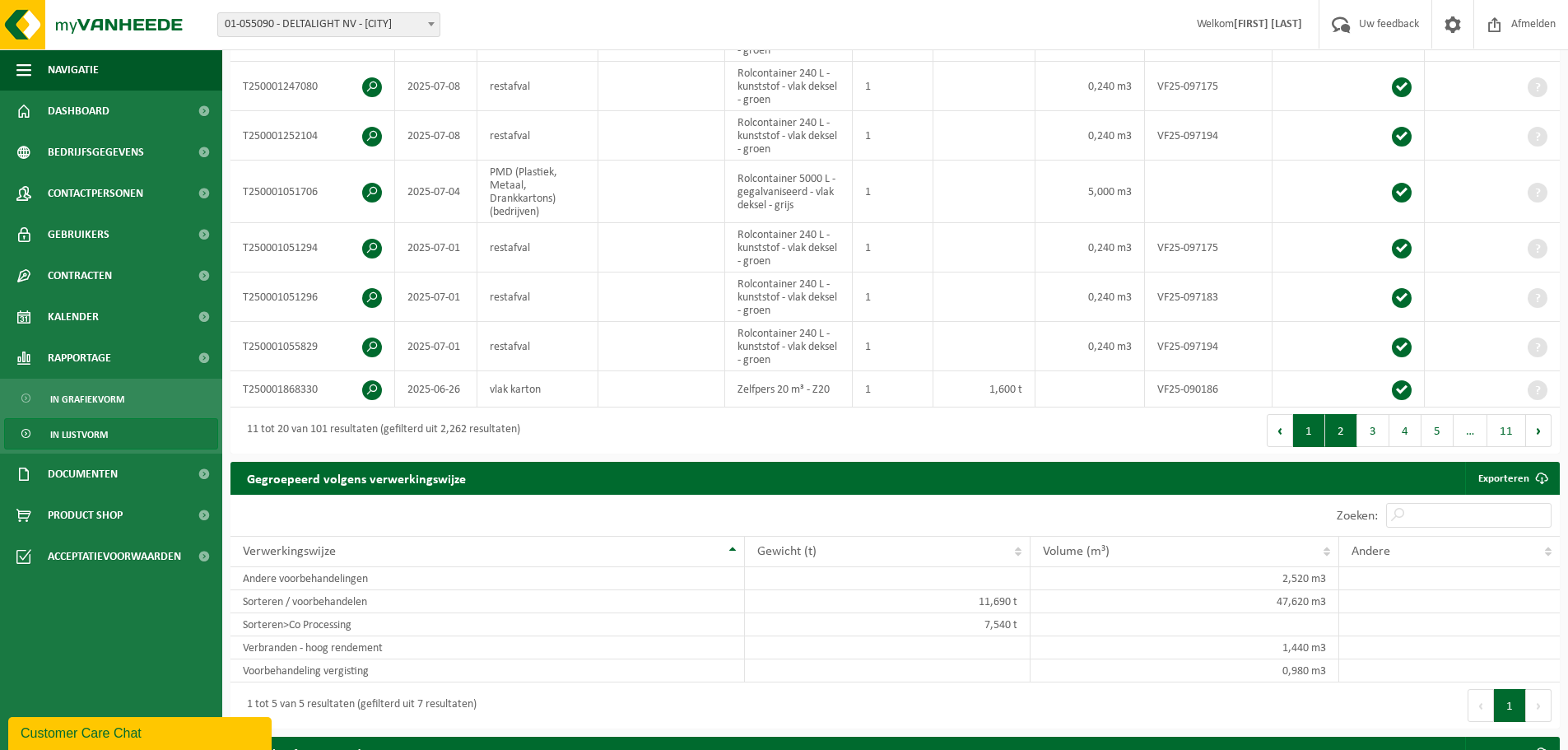 click on "1" at bounding box center (1309, 431) 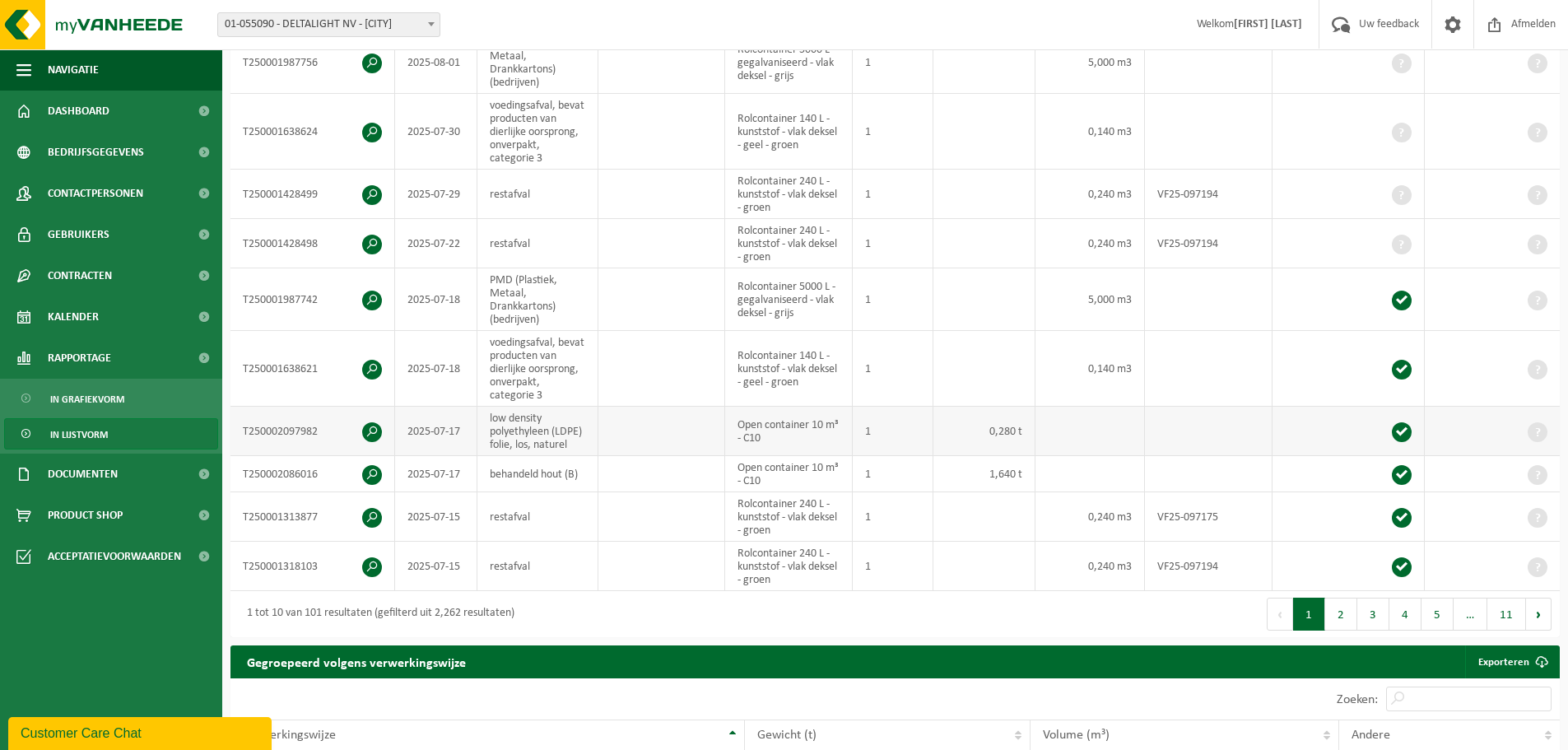 scroll, scrollTop: 380, scrollLeft: 0, axis: vertical 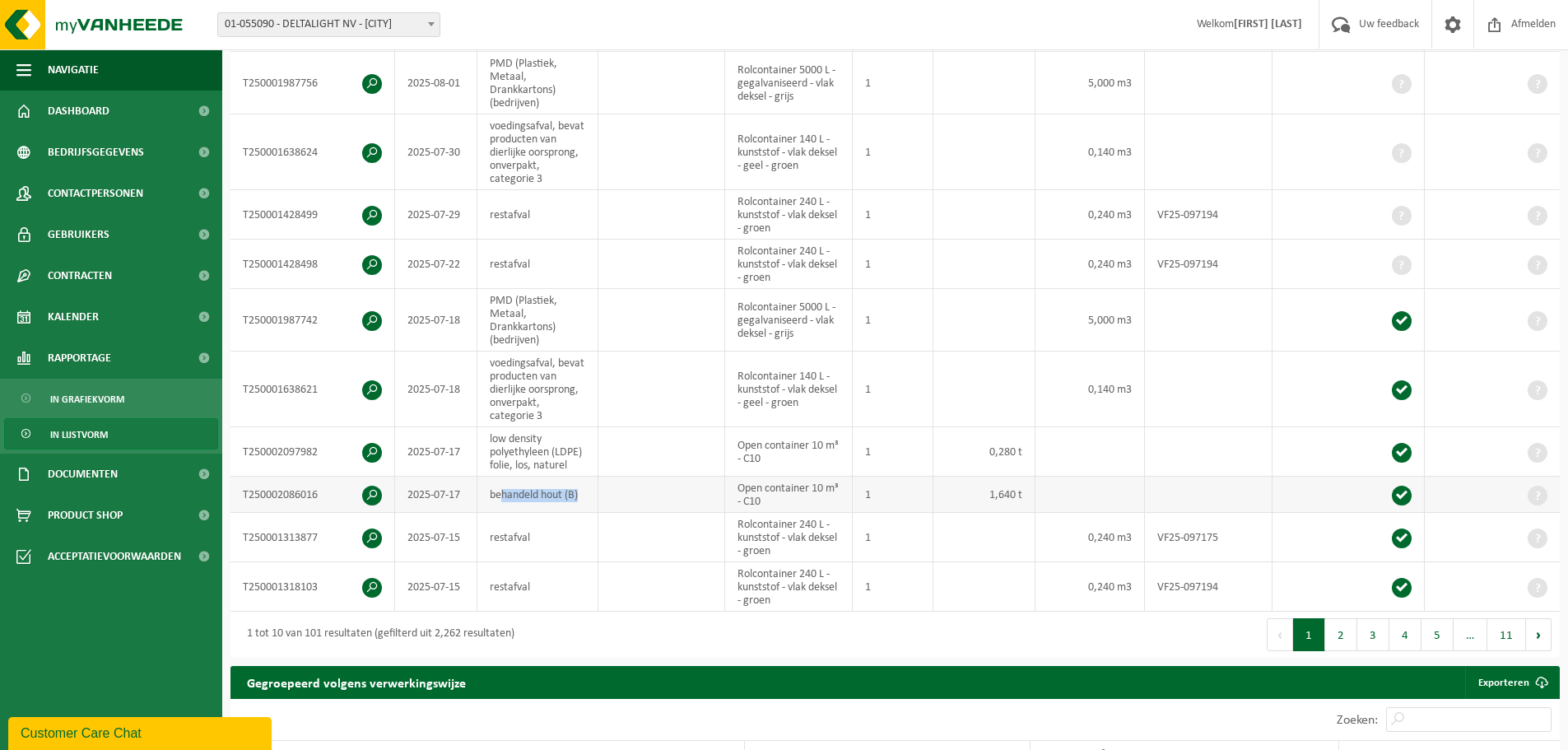 drag, startPoint x: 649, startPoint y: 501, endPoint x: 501, endPoint y: 501, distance: 148 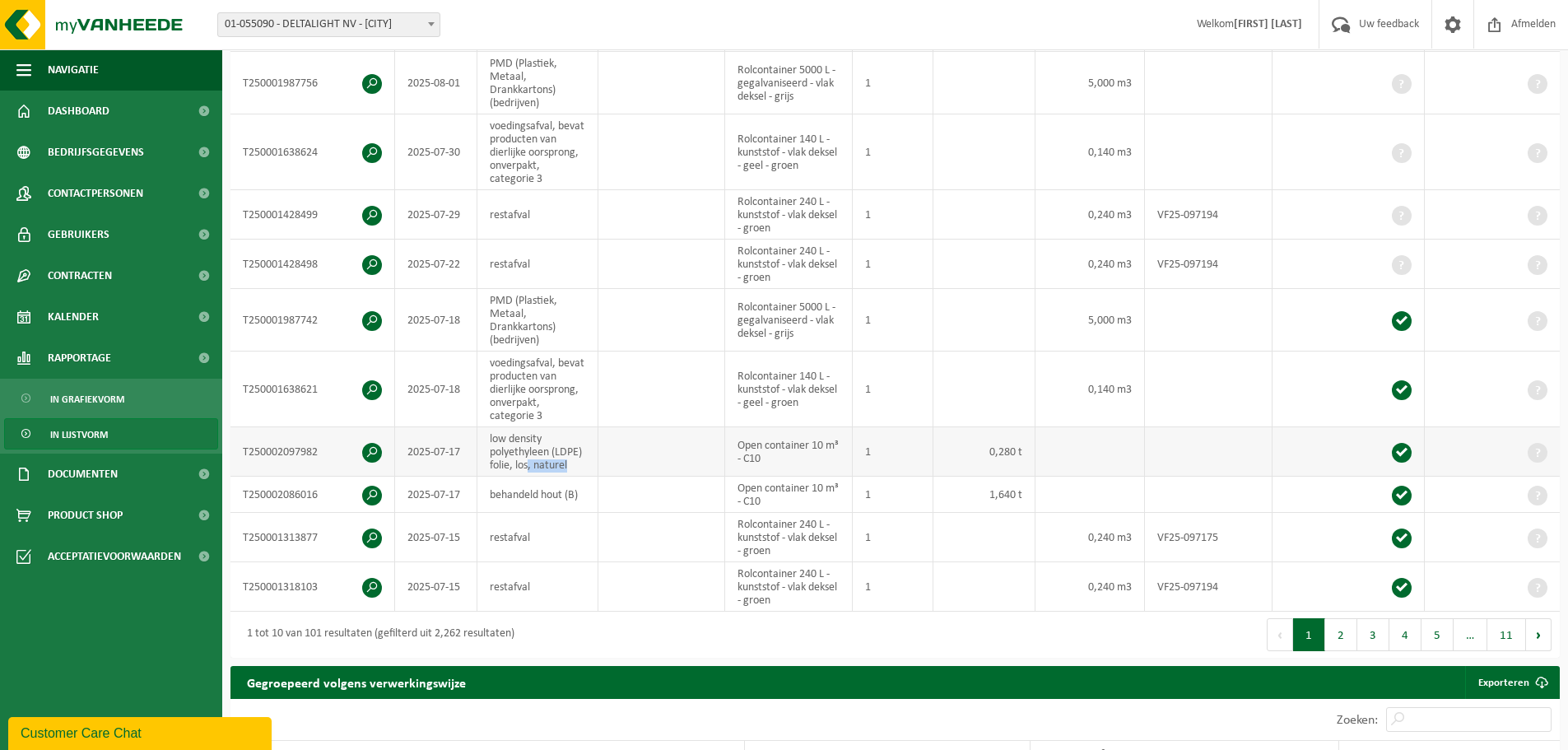 drag, startPoint x: 568, startPoint y: 460, endPoint x: 528, endPoint y: 461, distance: 40.012498 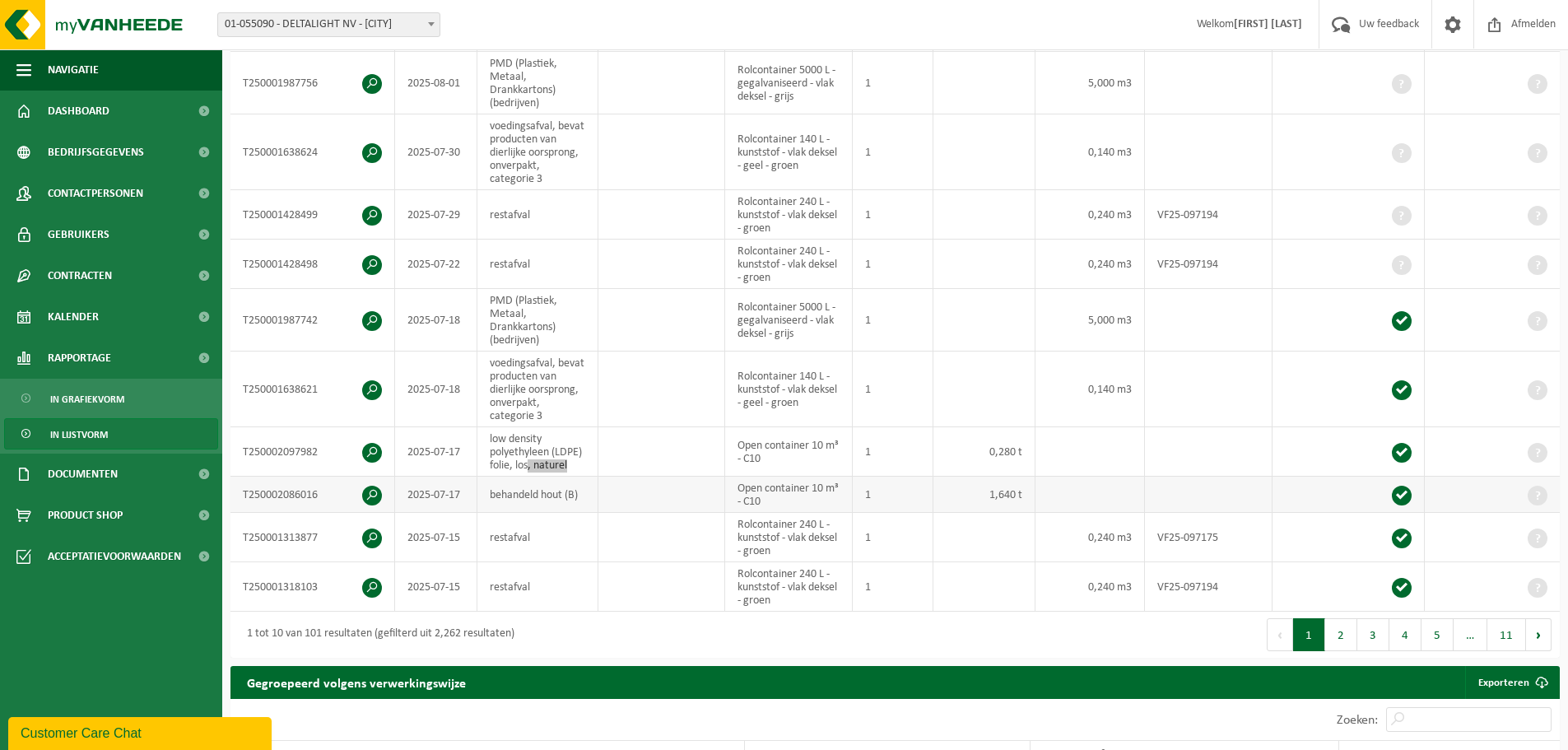 scroll, scrollTop: 297, scrollLeft: 0, axis: vertical 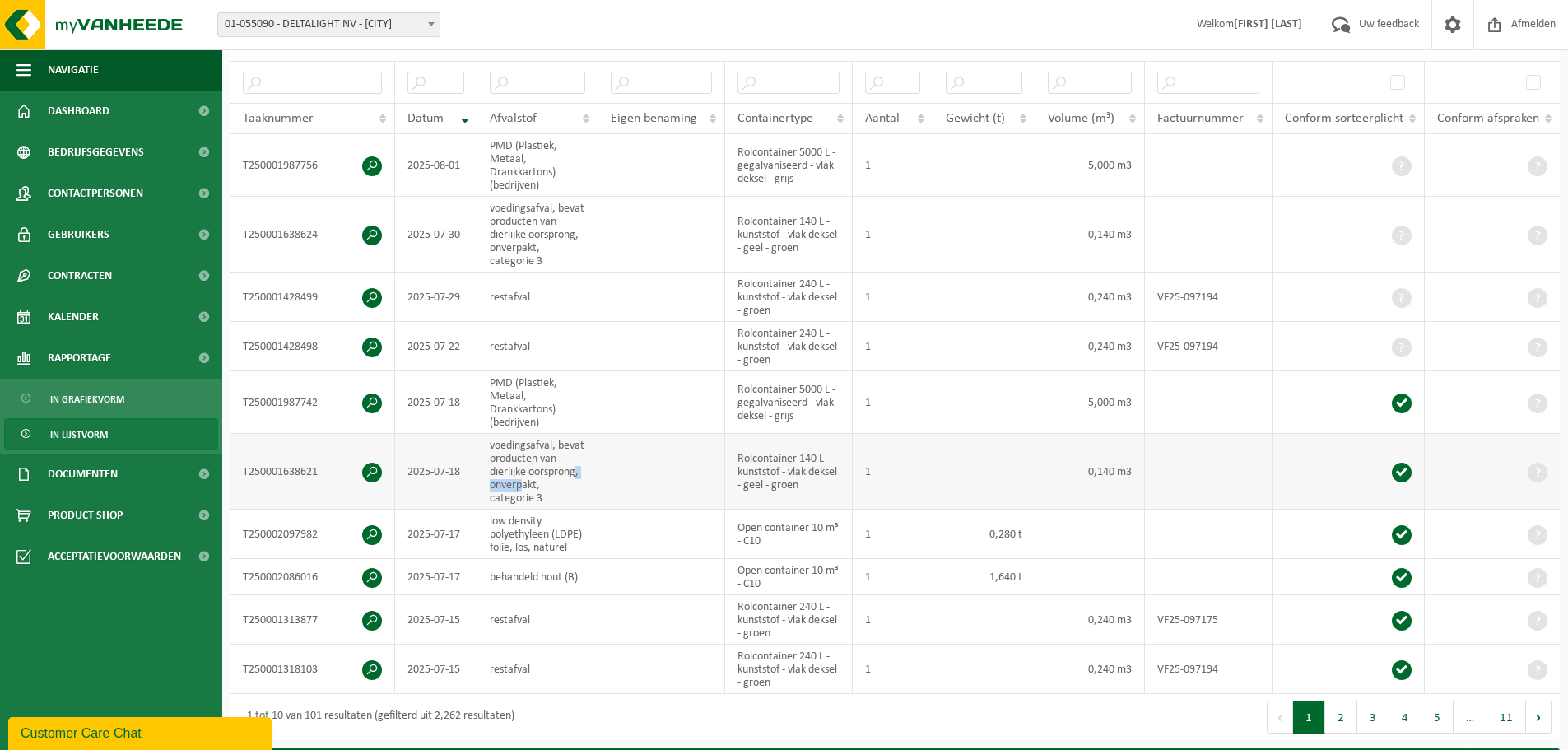 drag, startPoint x: 567, startPoint y: 476, endPoint x: 522, endPoint y: 479, distance: 45.099889 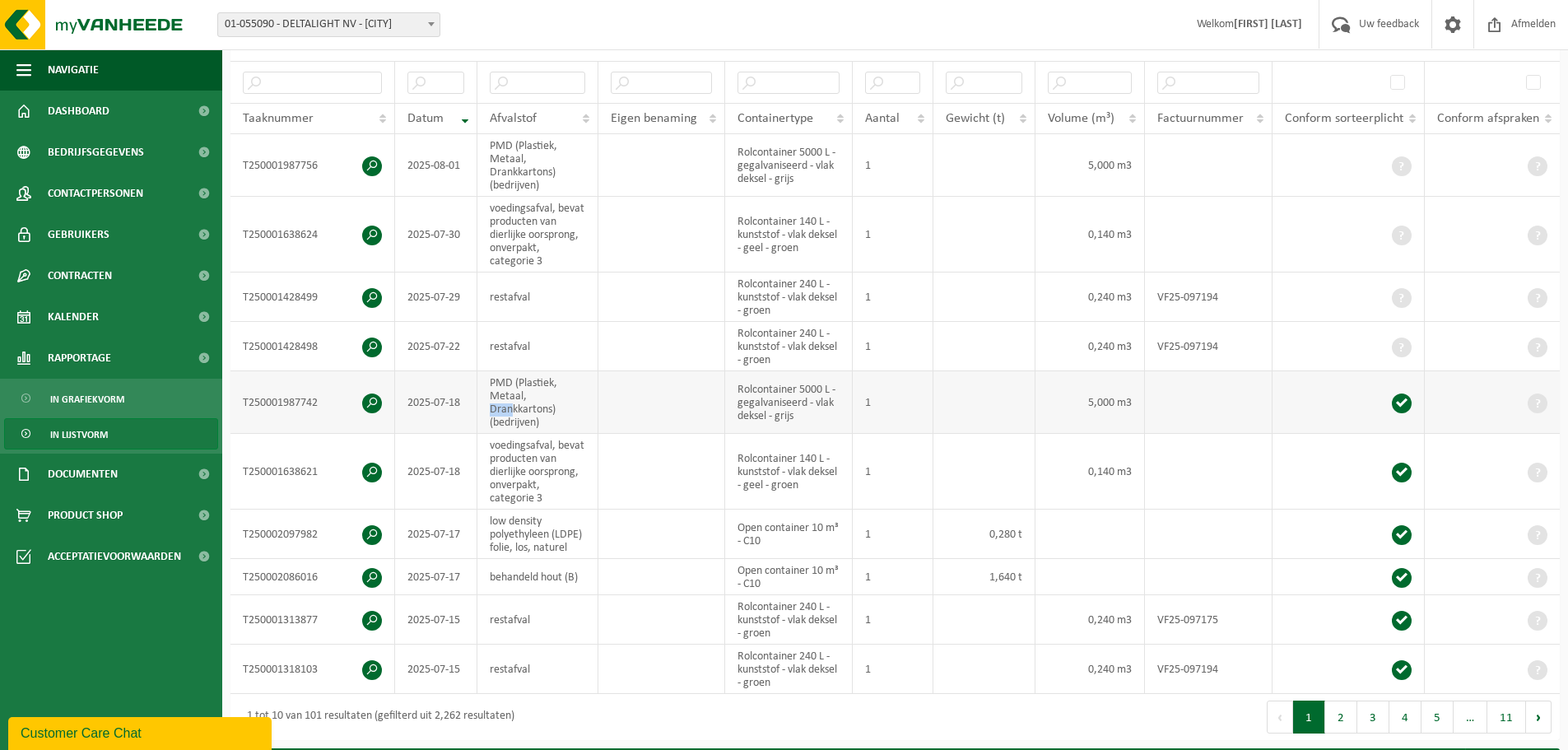 drag, startPoint x: 580, startPoint y: 392, endPoint x: 511, endPoint y: 407, distance: 70.61161 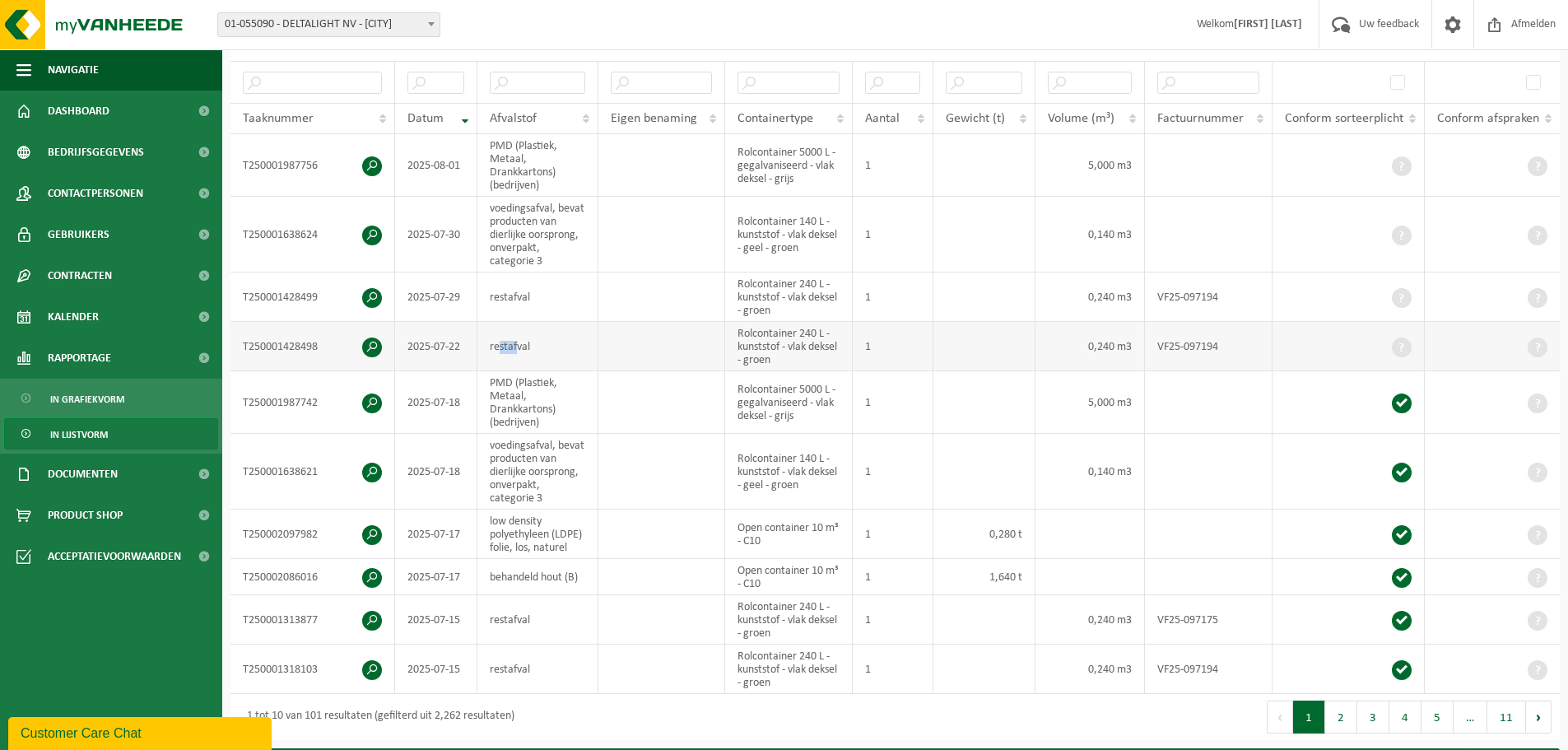drag, startPoint x: 519, startPoint y: 344, endPoint x: 496, endPoint y: 339, distance: 23.537205 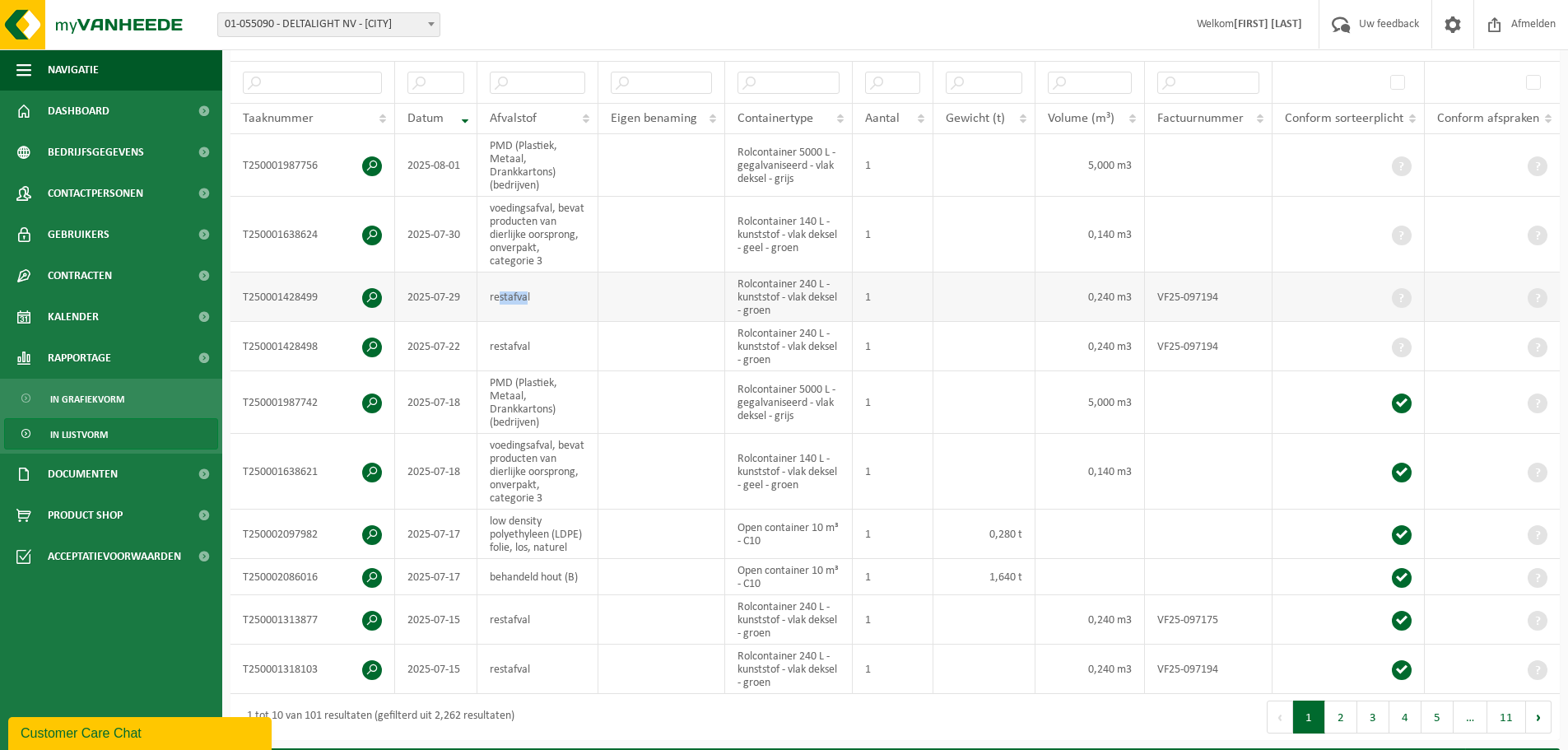 drag, startPoint x: 527, startPoint y: 300, endPoint x: 496, endPoint y: 299, distance: 31.01612 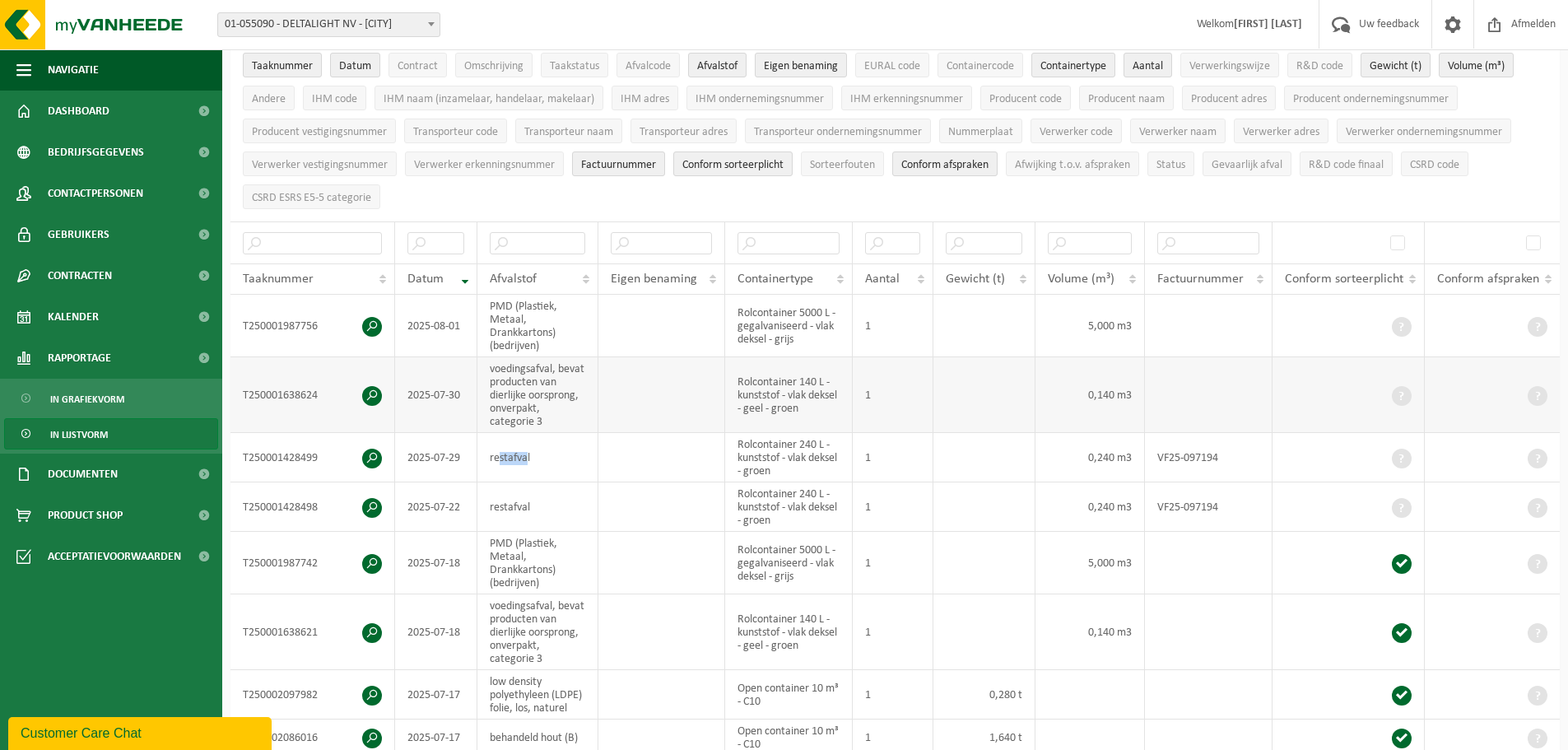 scroll, scrollTop: 133, scrollLeft: 0, axis: vertical 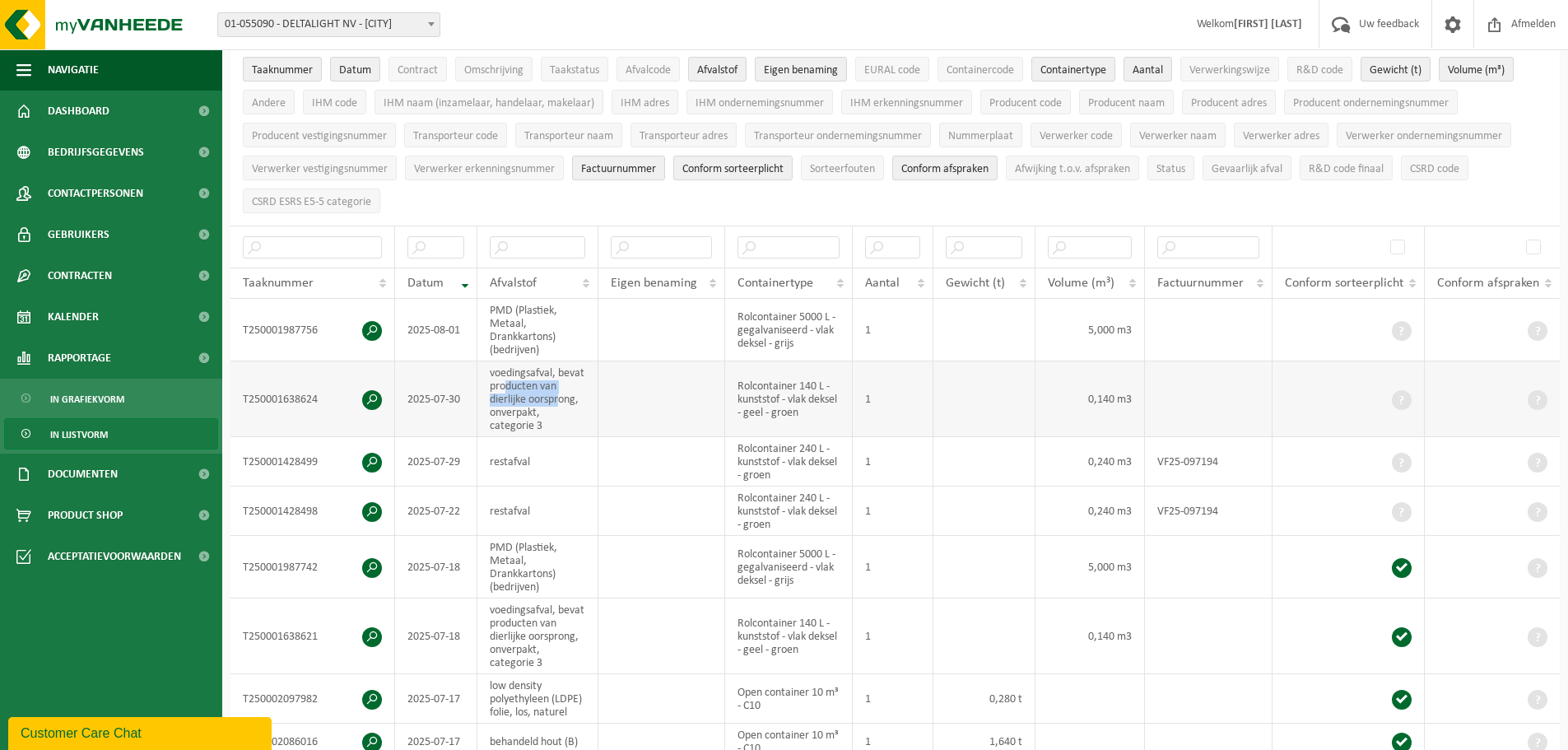 drag, startPoint x: 559, startPoint y: 398, endPoint x: 504, endPoint y: 384, distance: 56.753854 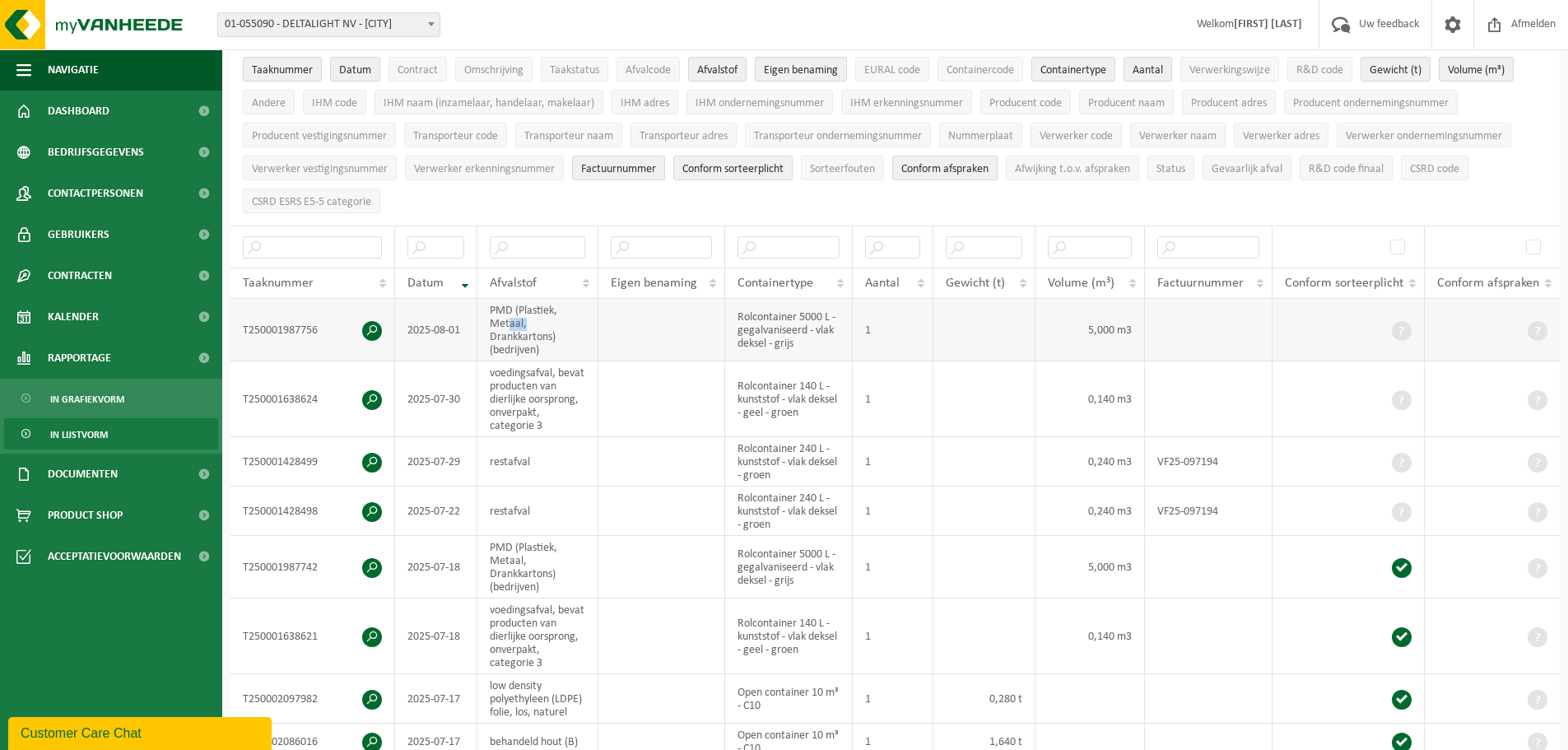 drag, startPoint x: 556, startPoint y: 326, endPoint x: 509, endPoint y: 319, distance: 47.518417 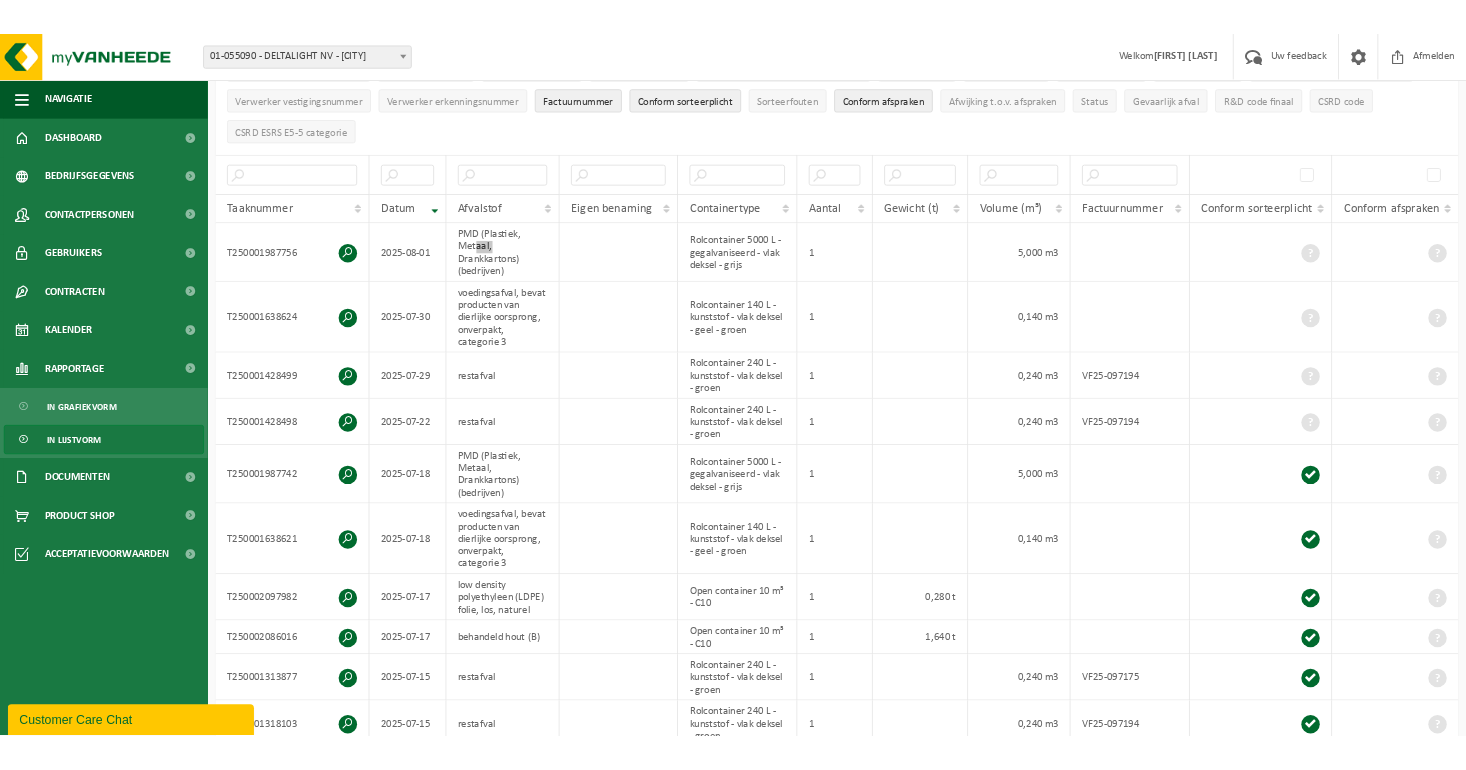 scroll, scrollTop: 261, scrollLeft: 0, axis: vertical 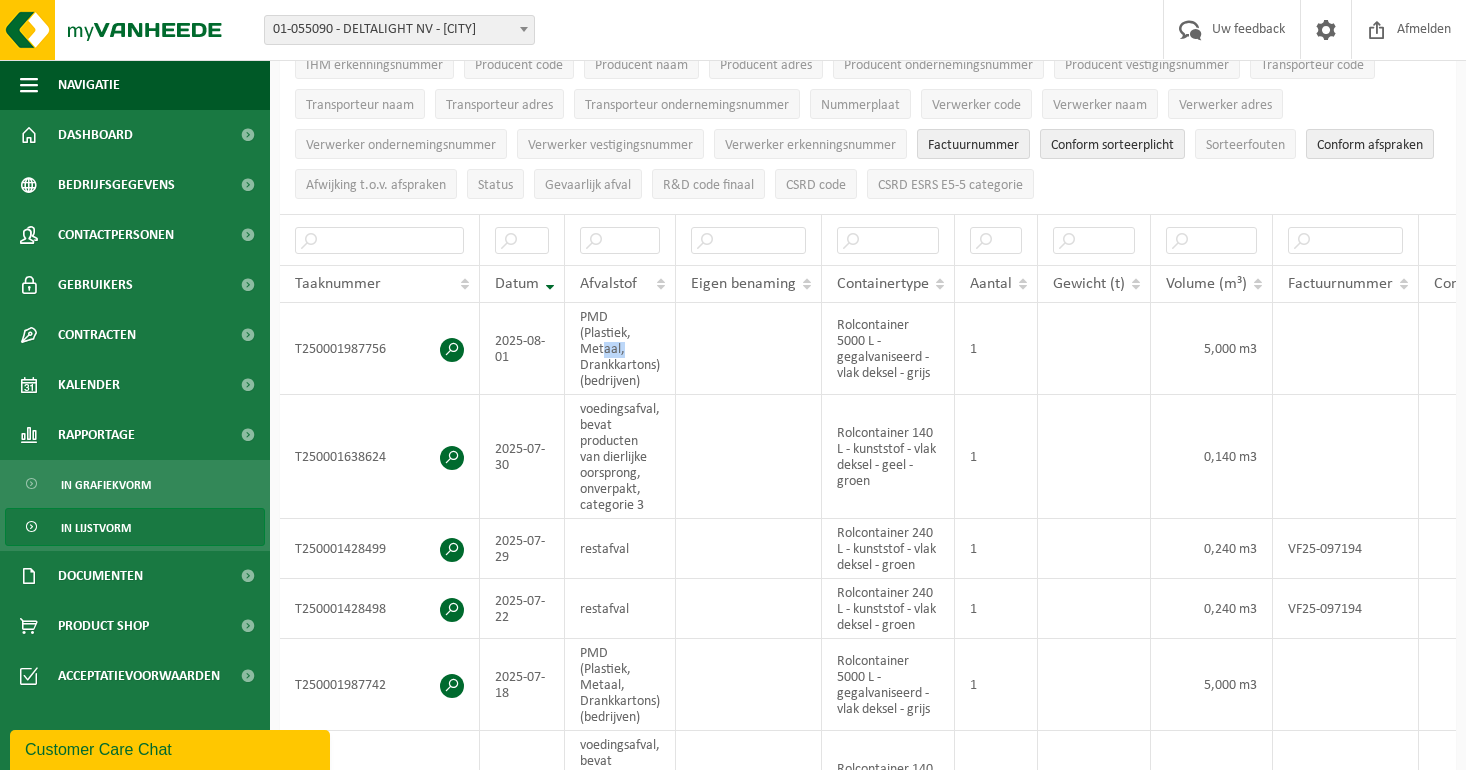 click on "In lijstvorm" at bounding box center [135, 527] 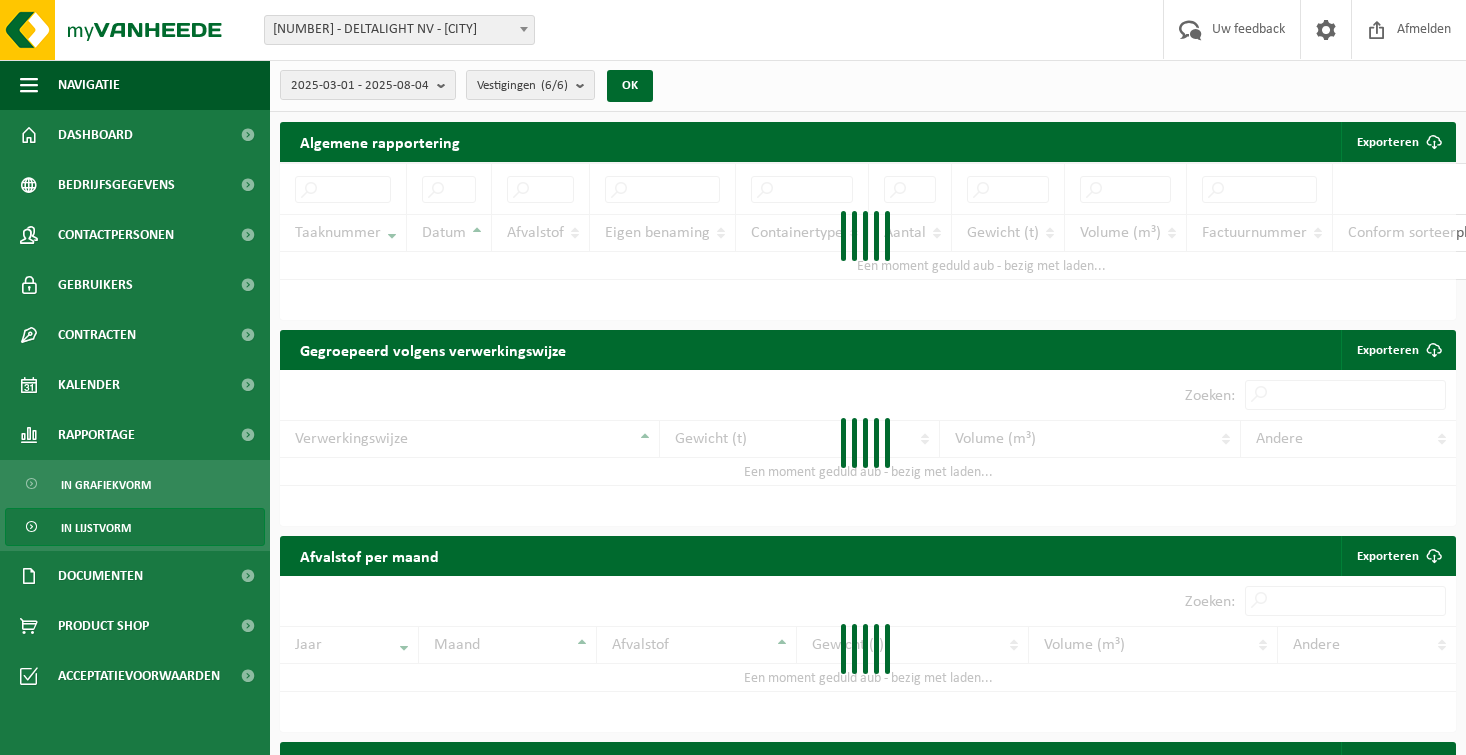 scroll, scrollTop: 0, scrollLeft: 0, axis: both 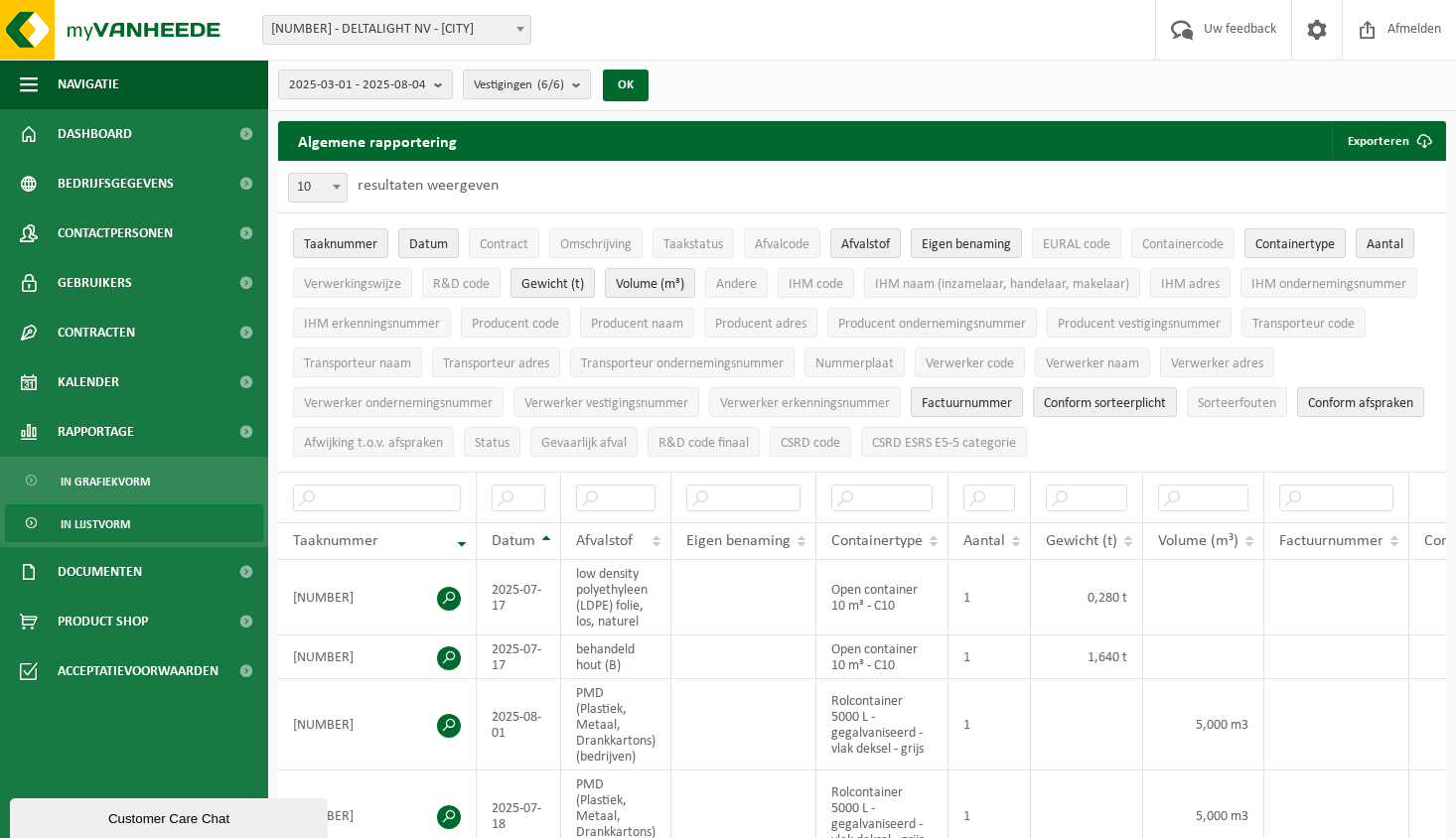click on "In lijstvorm" at bounding box center [95, 524] 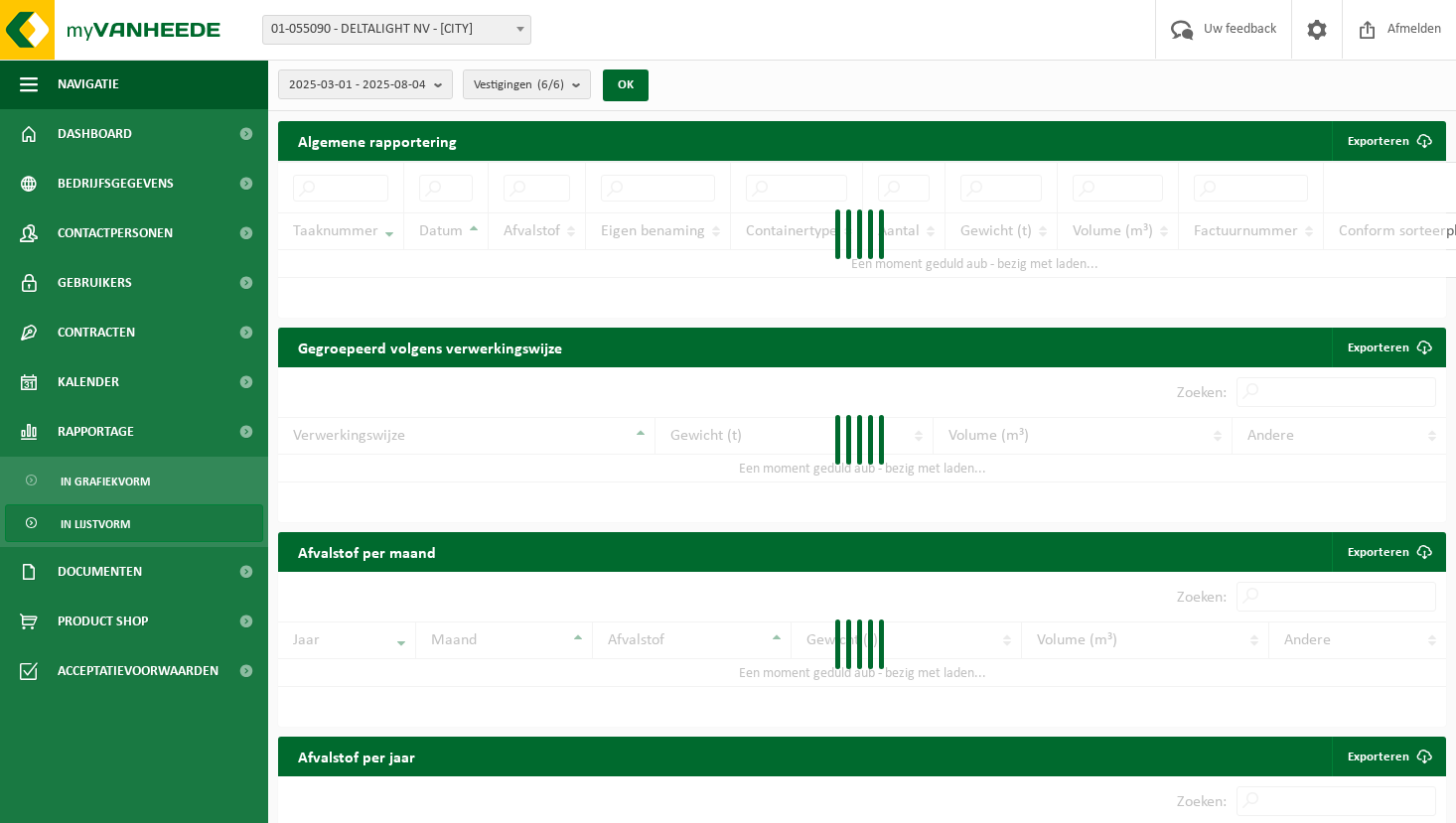 scroll, scrollTop: 0, scrollLeft: 0, axis: both 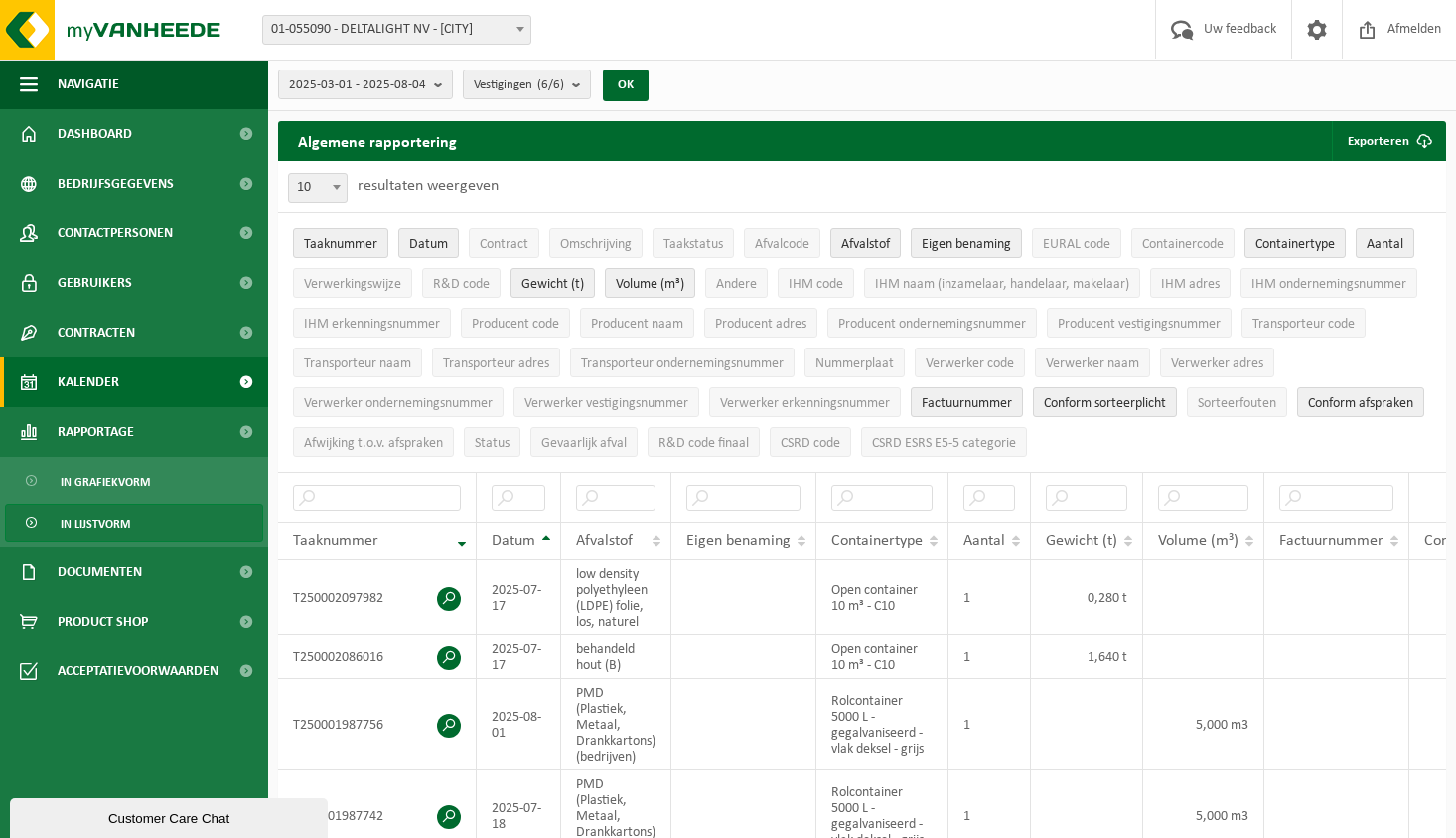 click on "Kalender" at bounding box center (88, 382) 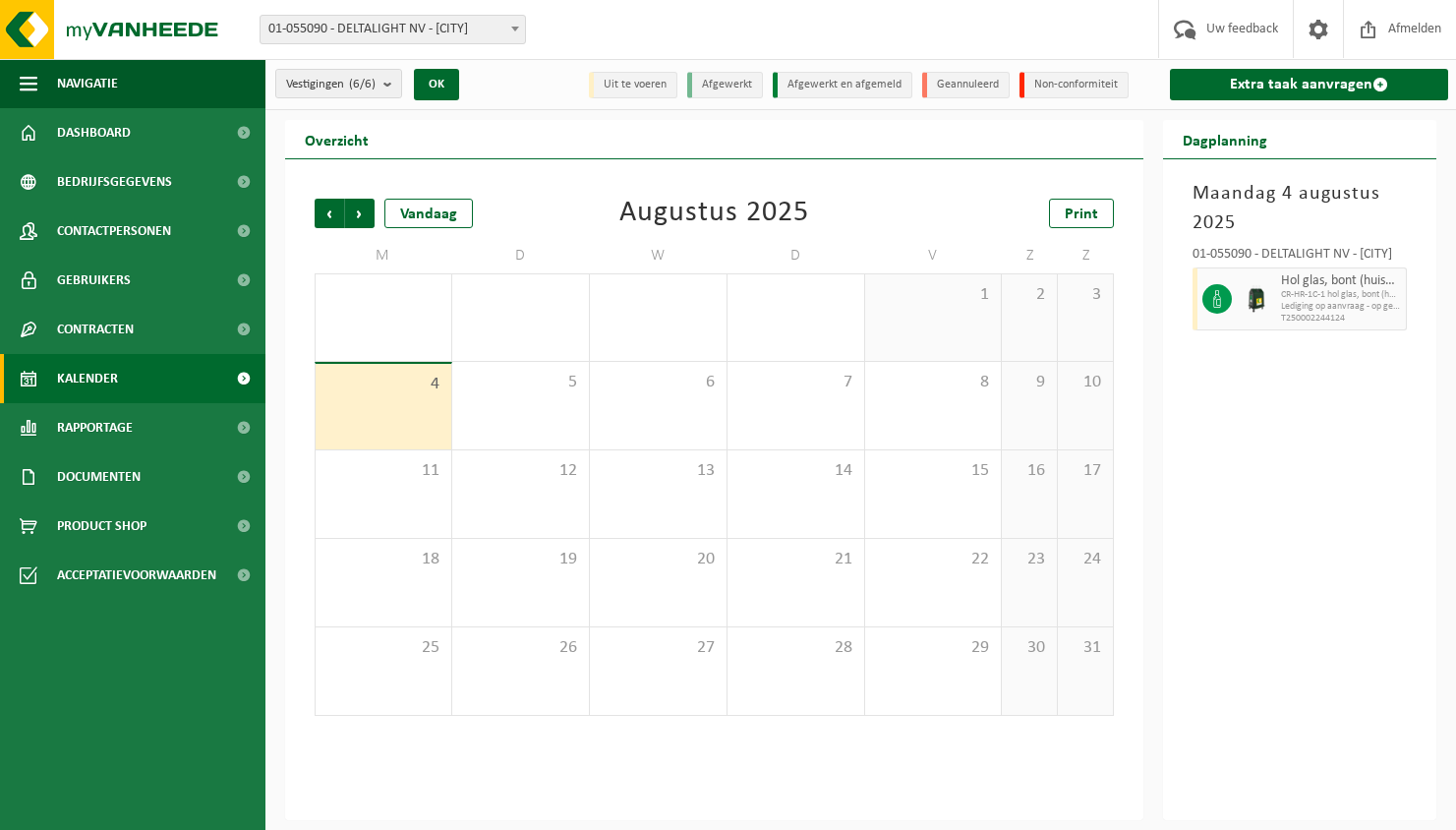 scroll, scrollTop: 0, scrollLeft: 0, axis: both 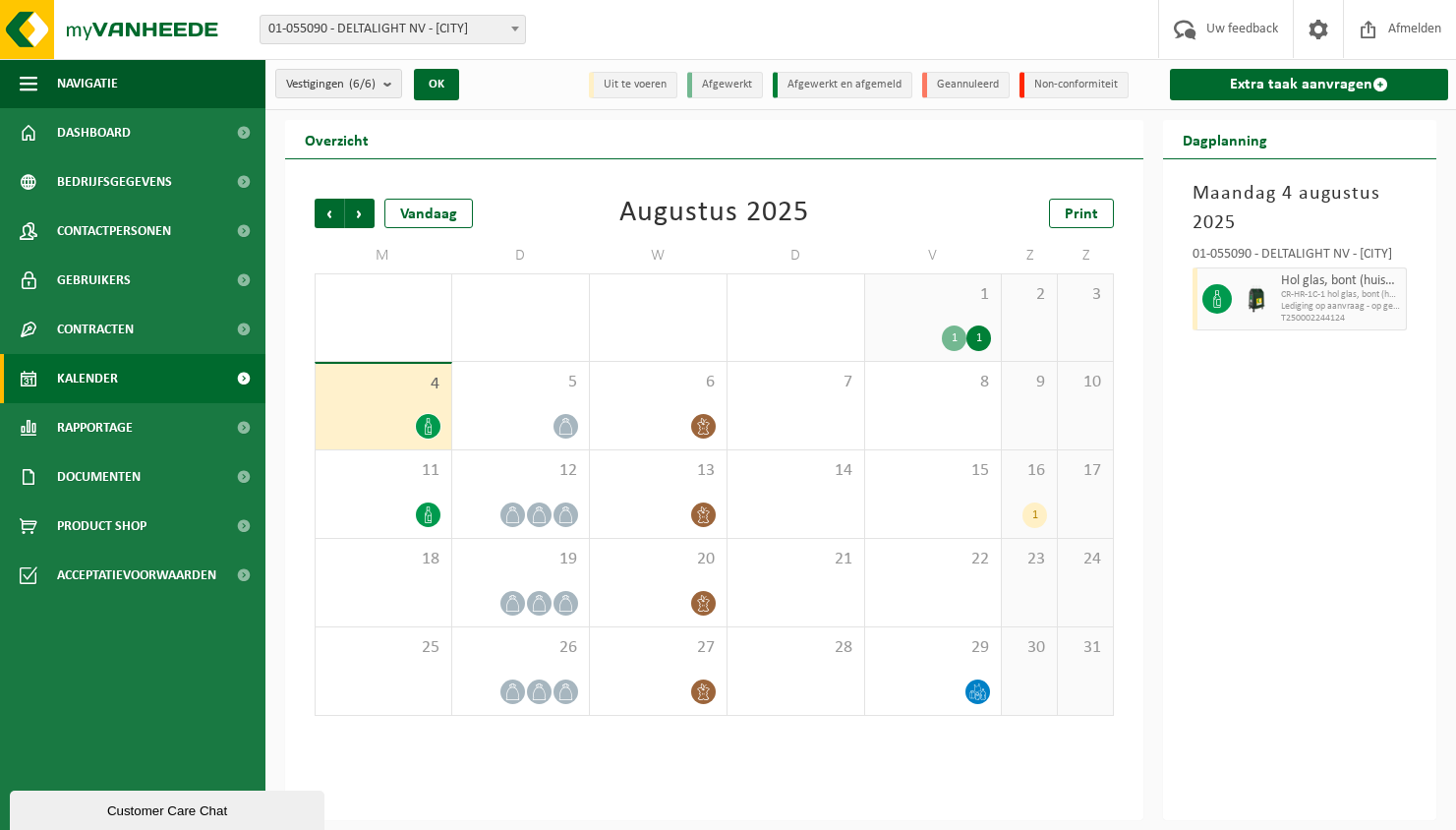 click 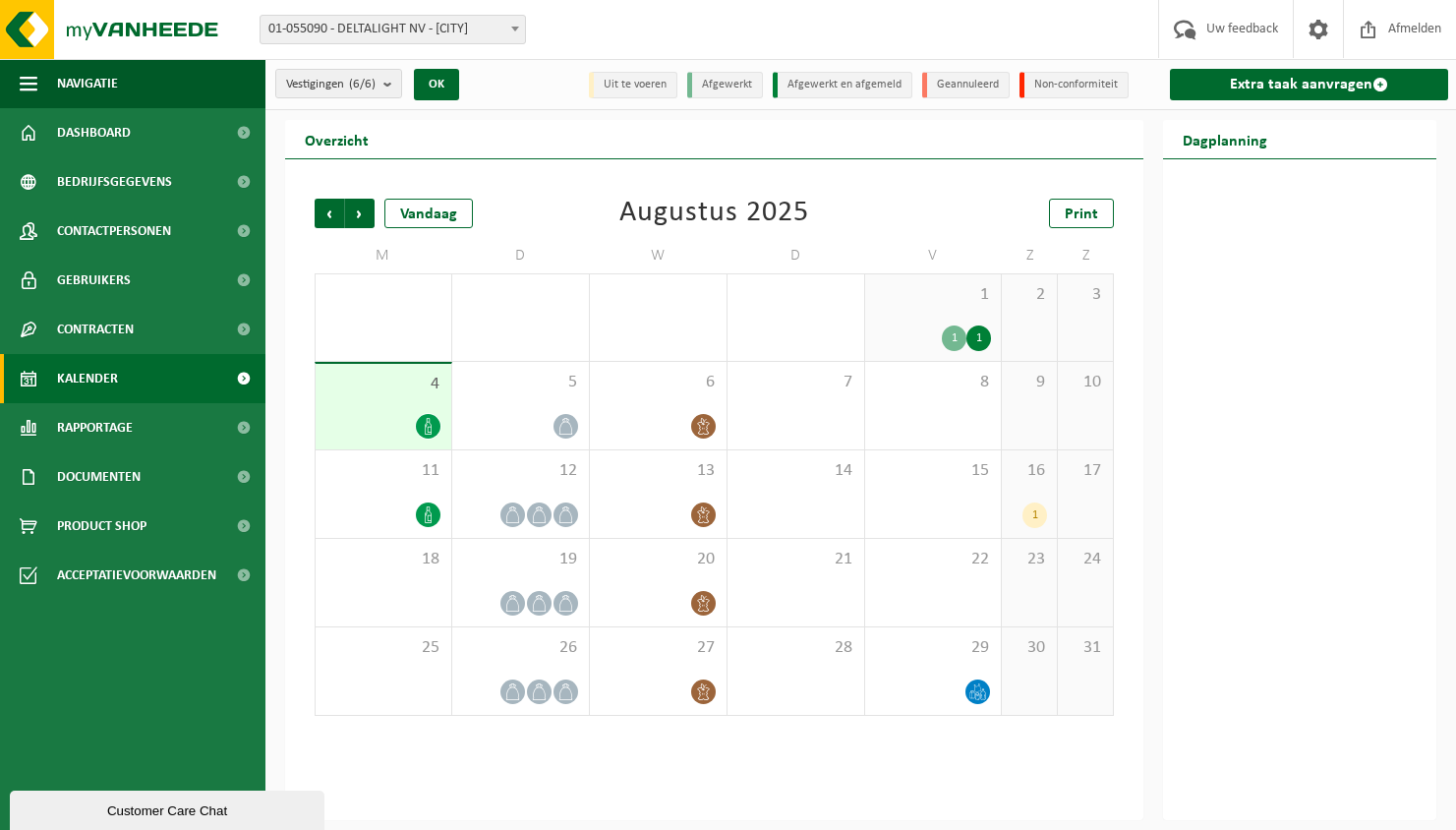 click 